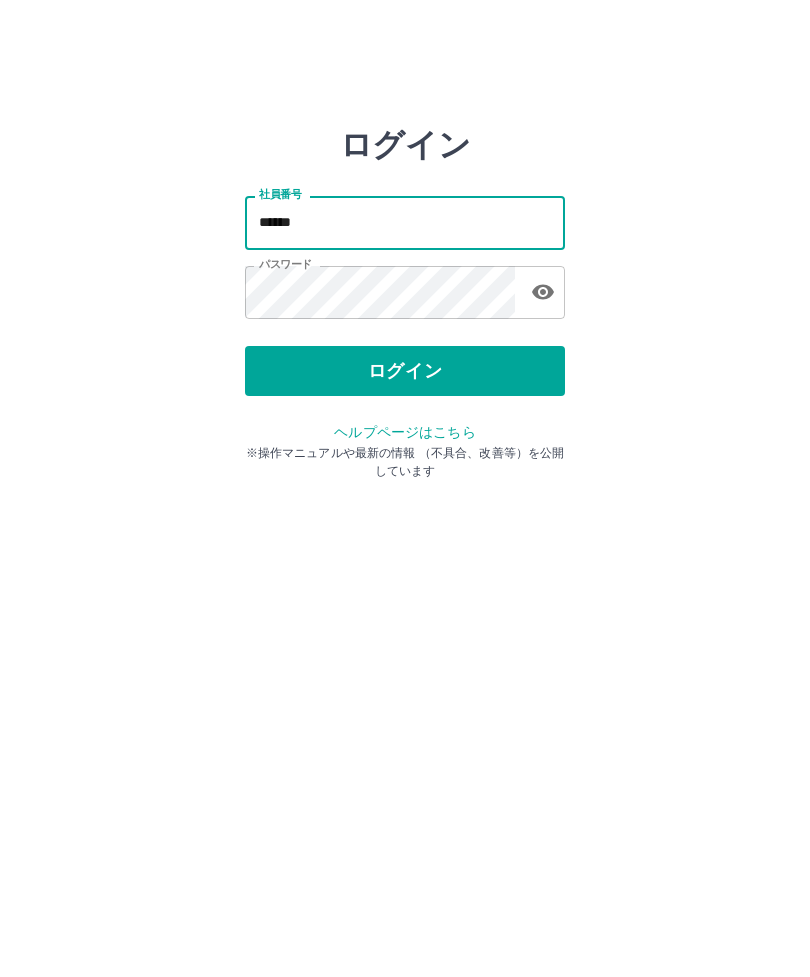 scroll, scrollTop: 0, scrollLeft: 0, axis: both 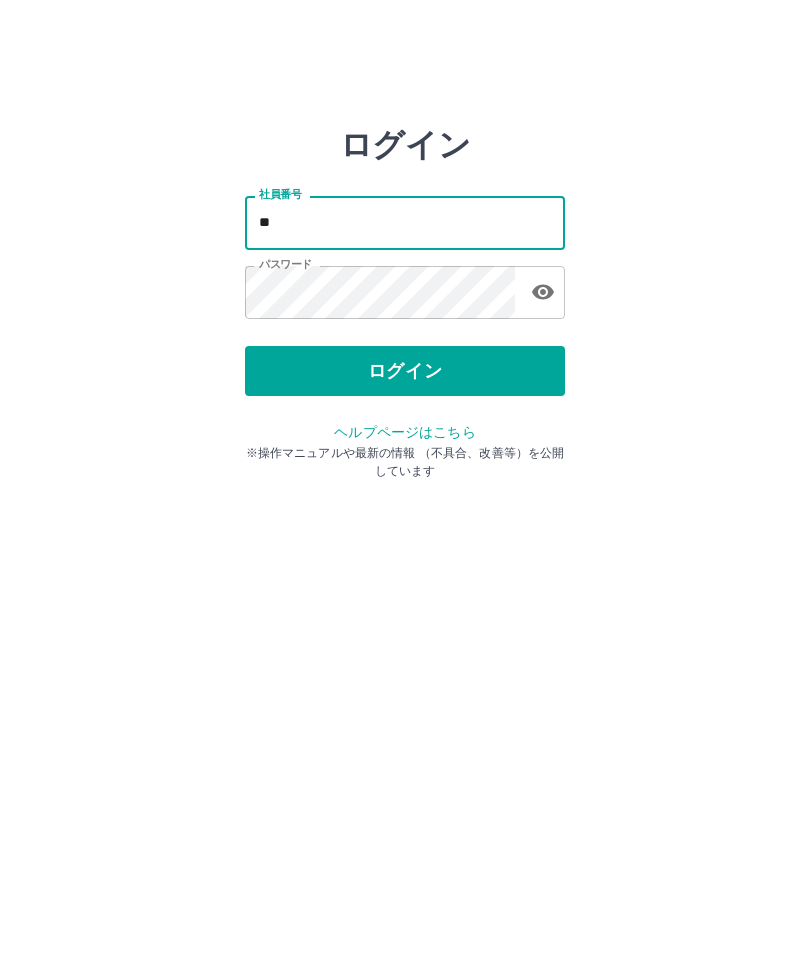 type on "*" 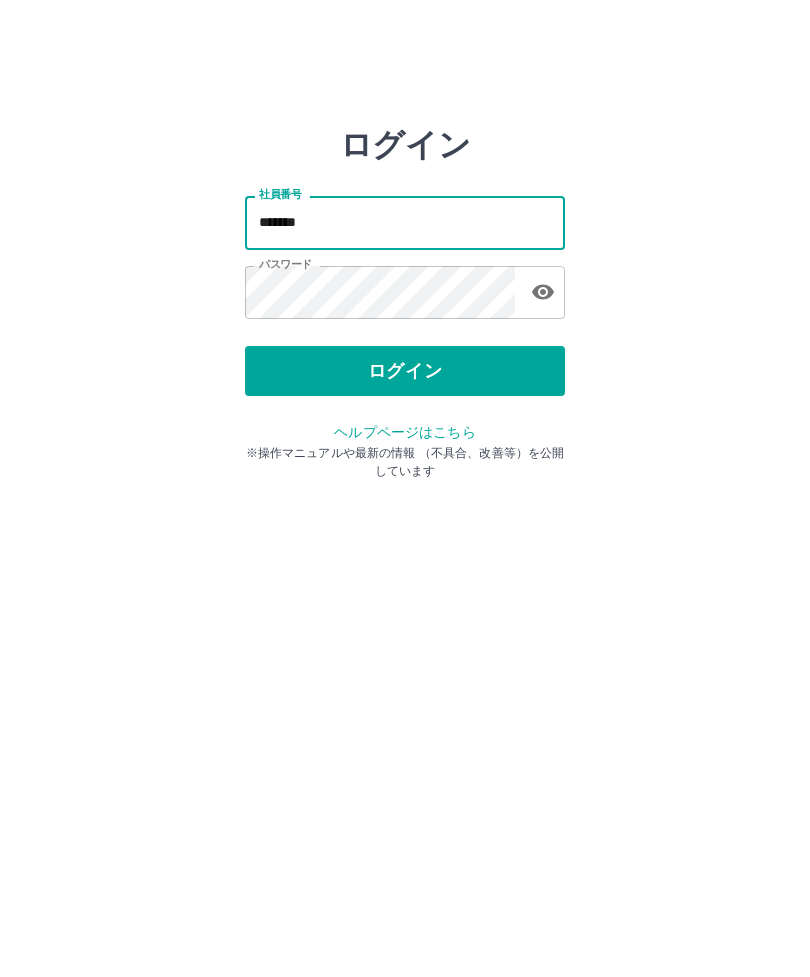 type on "*******" 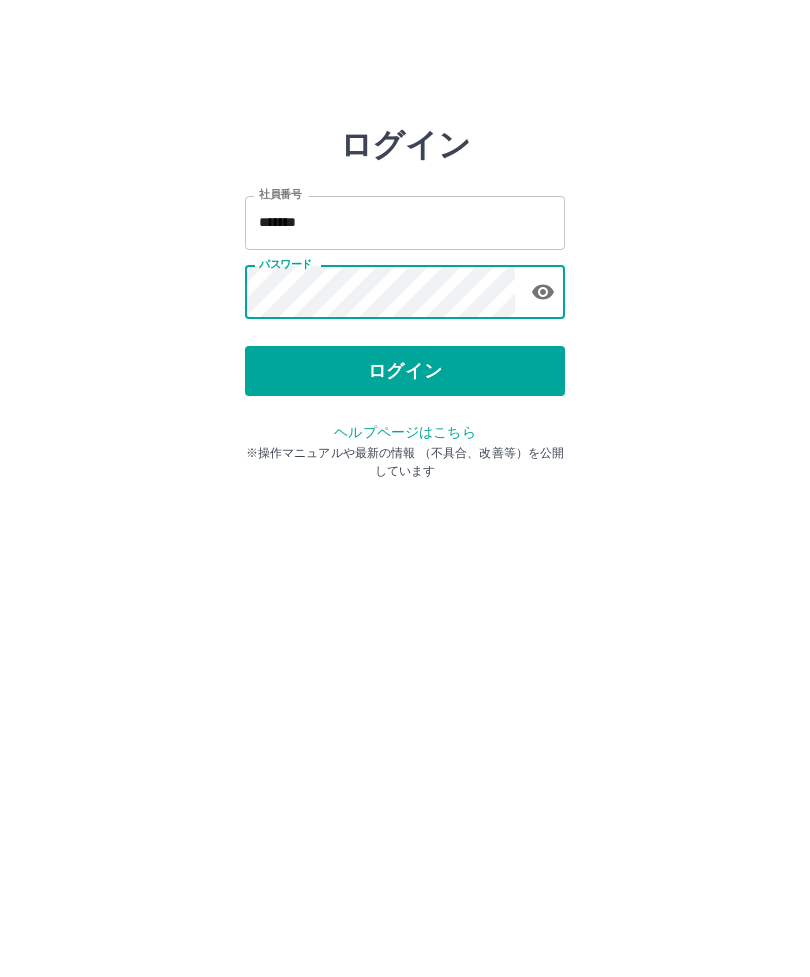 click on "ログイン" at bounding box center (405, 371) 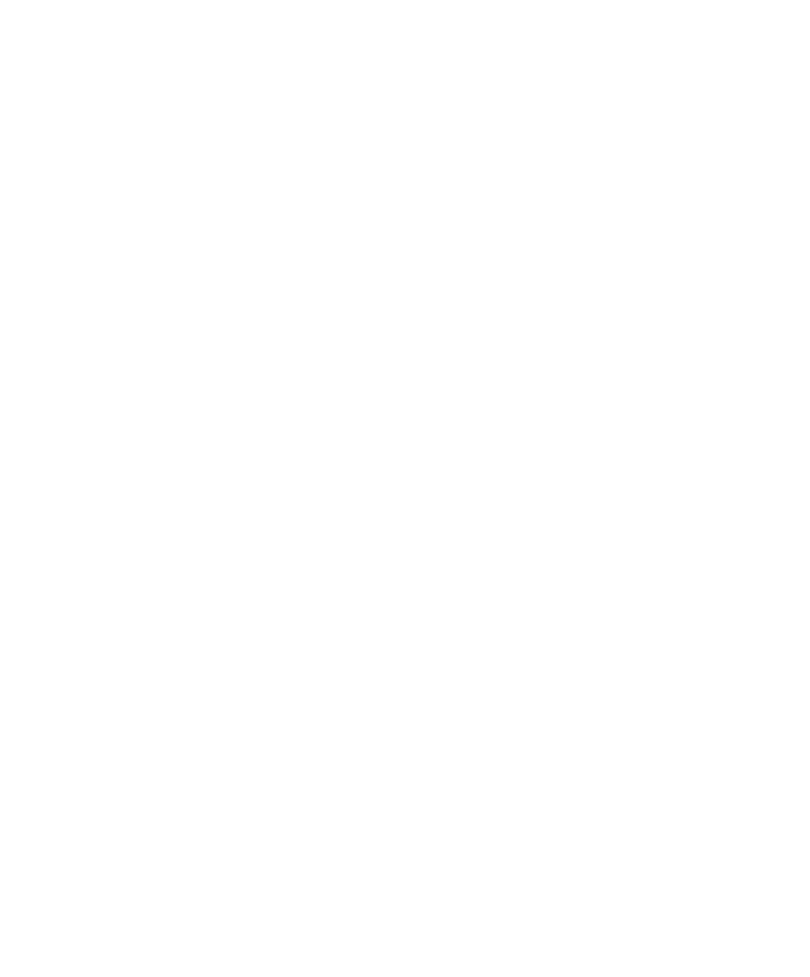 scroll, scrollTop: 0, scrollLeft: 0, axis: both 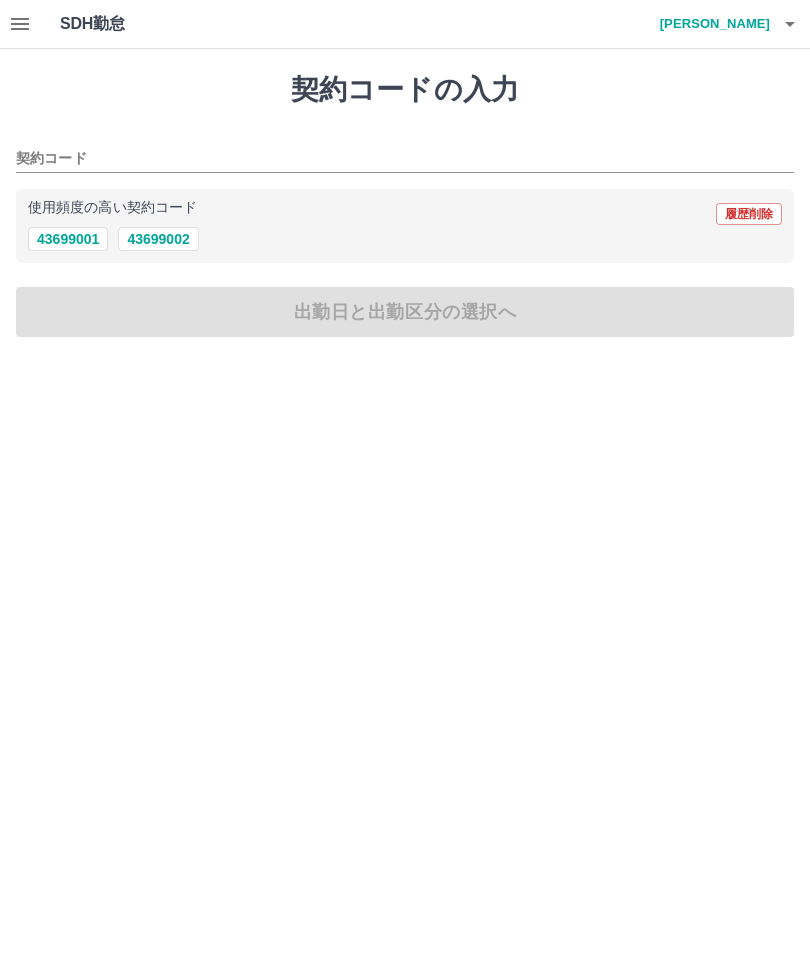 click on "SDH勤怠" at bounding box center [125, 24] 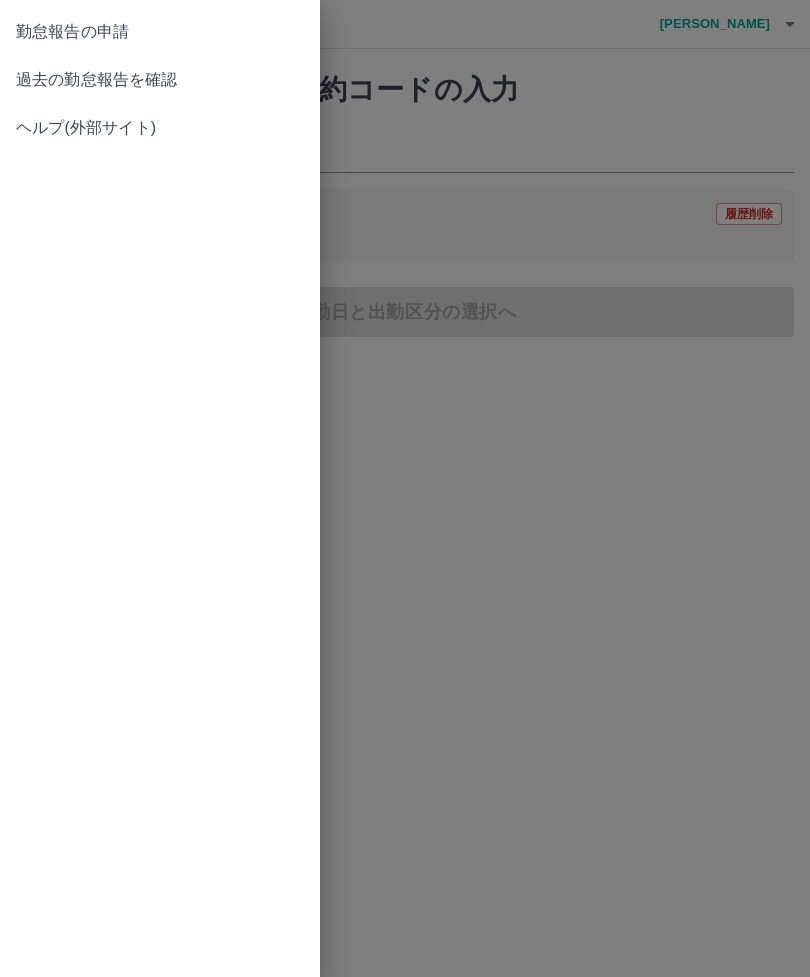 click on "過去の勤怠報告を確認" at bounding box center (160, 80) 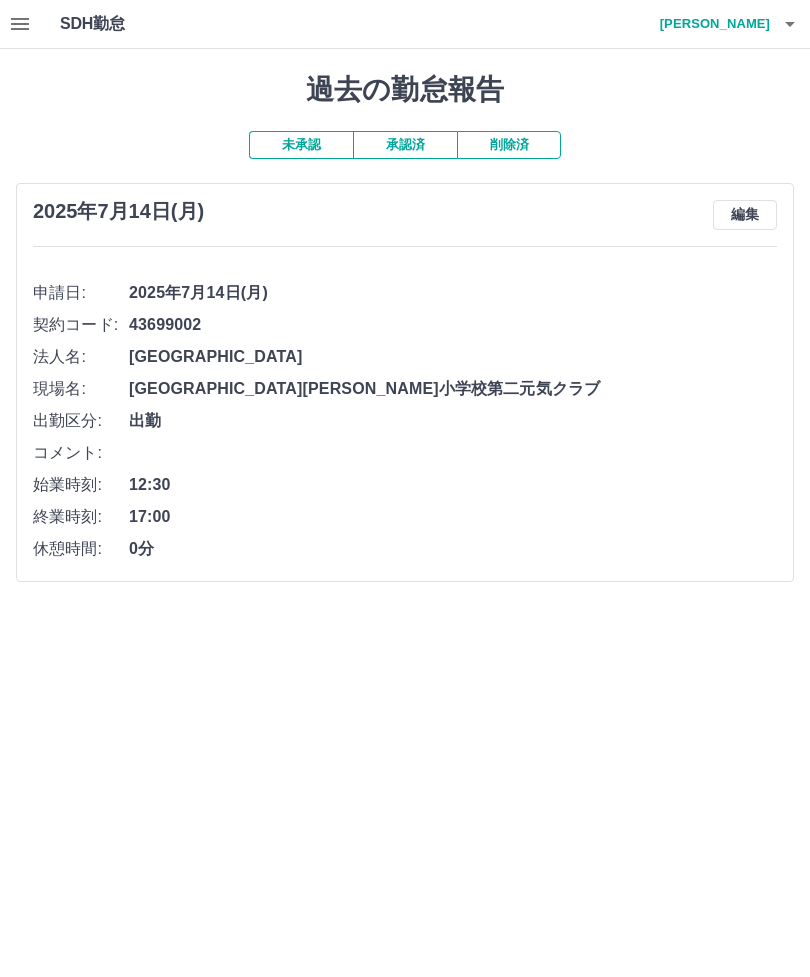click on "編集" at bounding box center [745, 215] 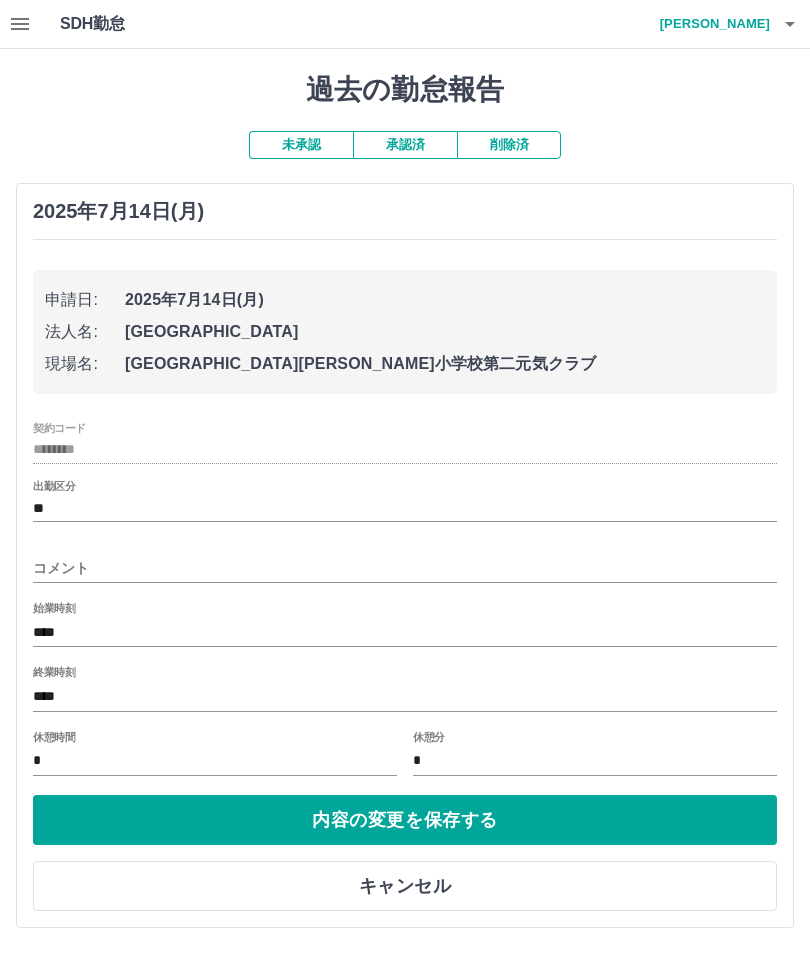 click on "内容の変更を保存する" at bounding box center [405, 820] 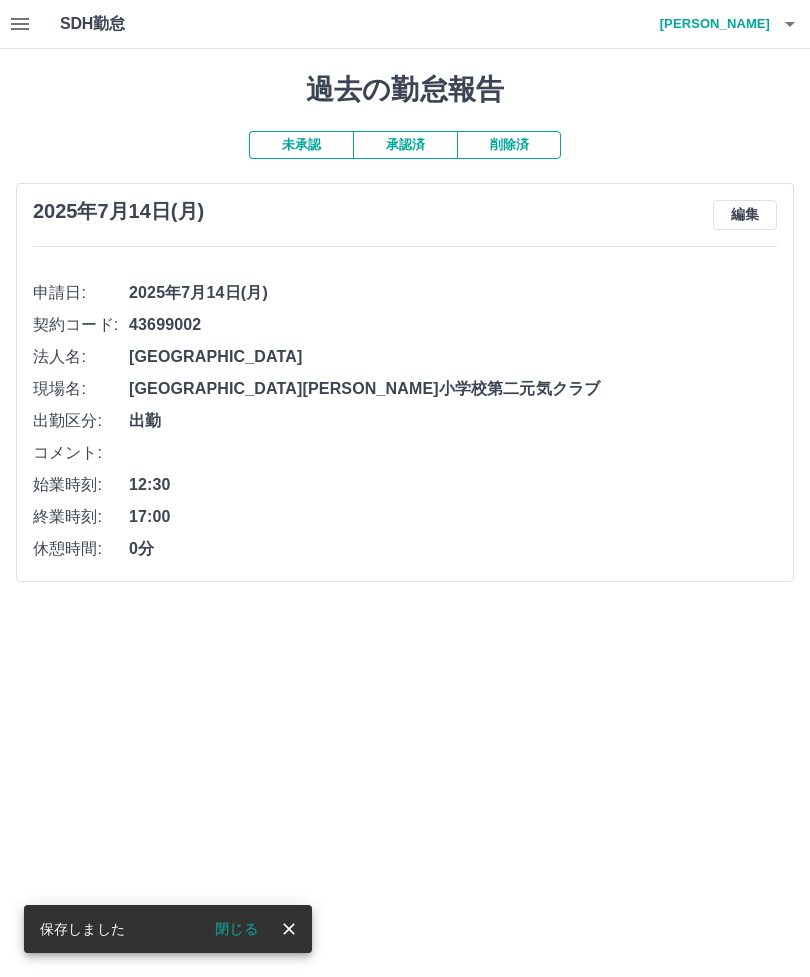 click on "編集" at bounding box center [745, 215] 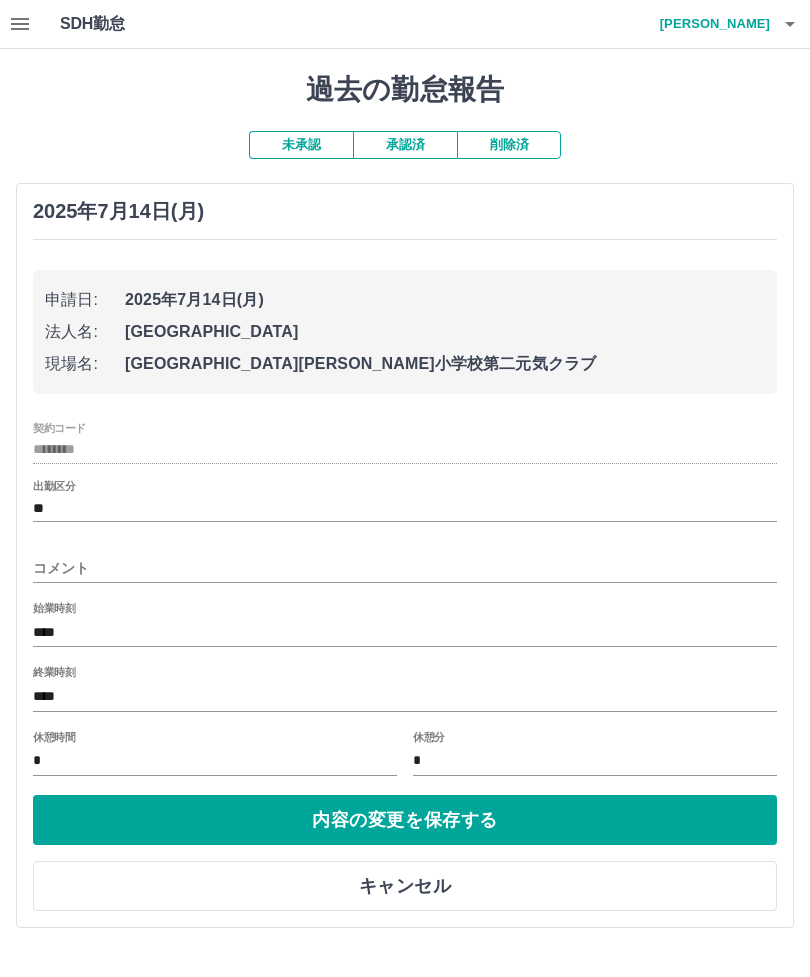 click on "内容の変更を保存する" at bounding box center (405, 820) 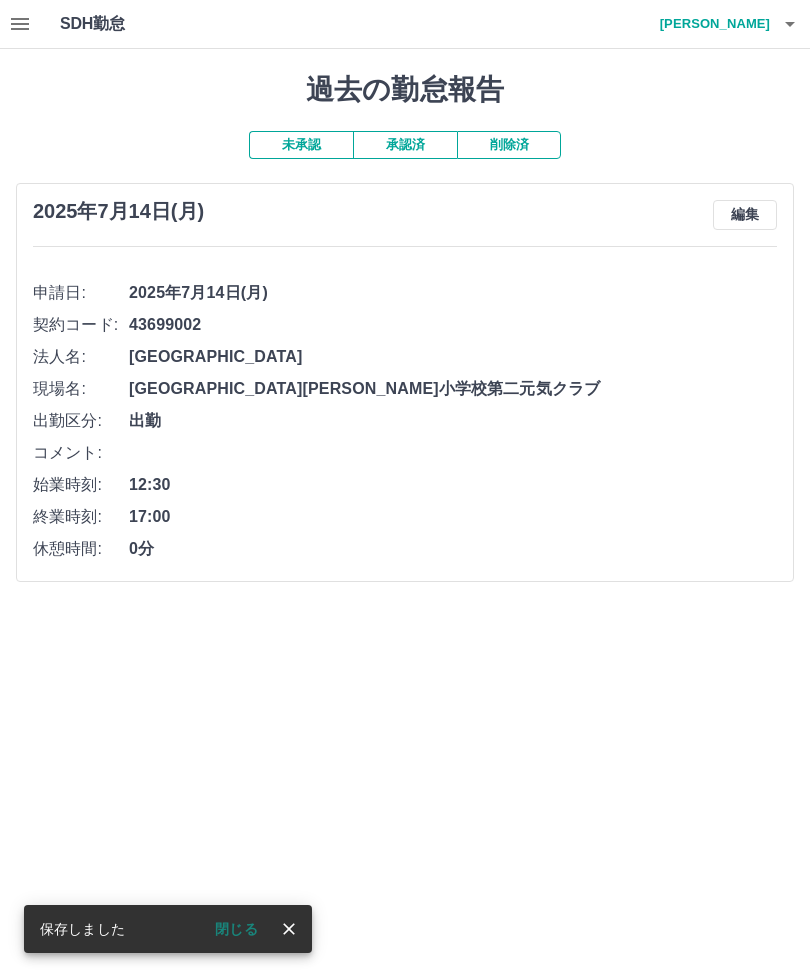 click at bounding box center (790, 24) 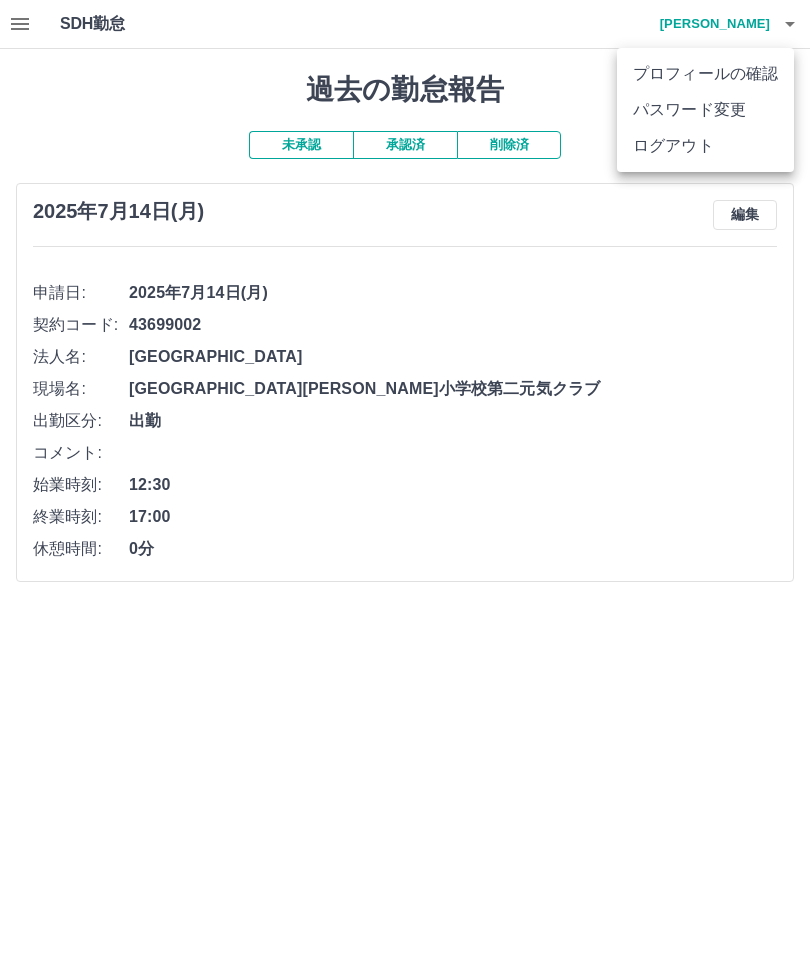 click on "ログアウト" at bounding box center (705, 146) 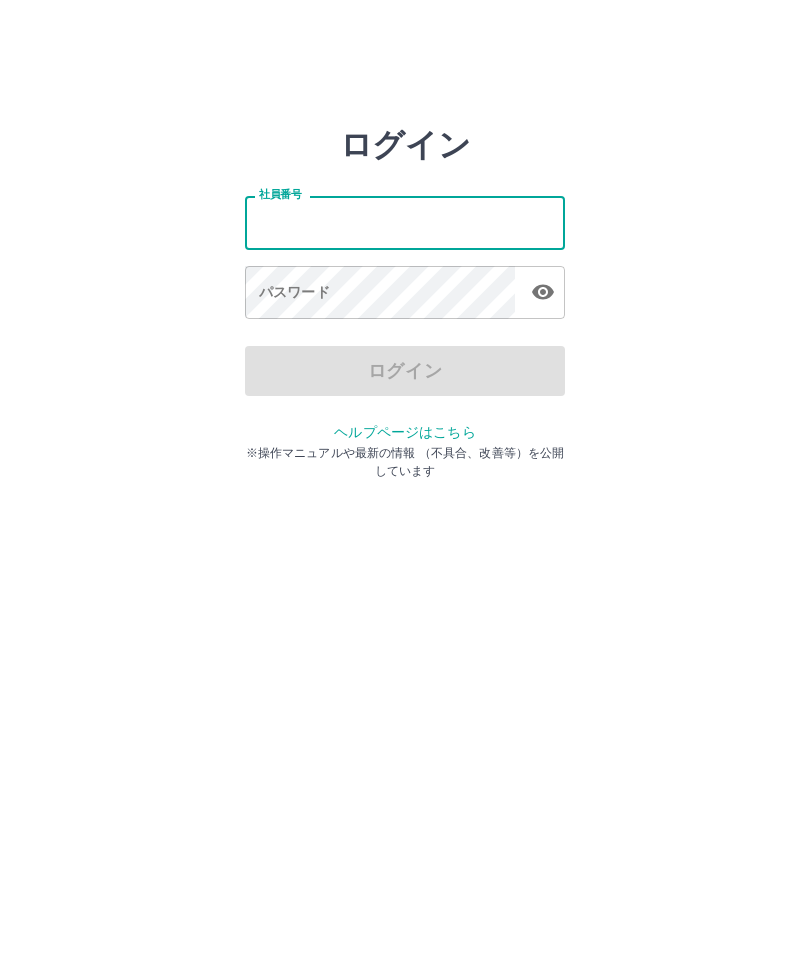 scroll, scrollTop: 0, scrollLeft: 0, axis: both 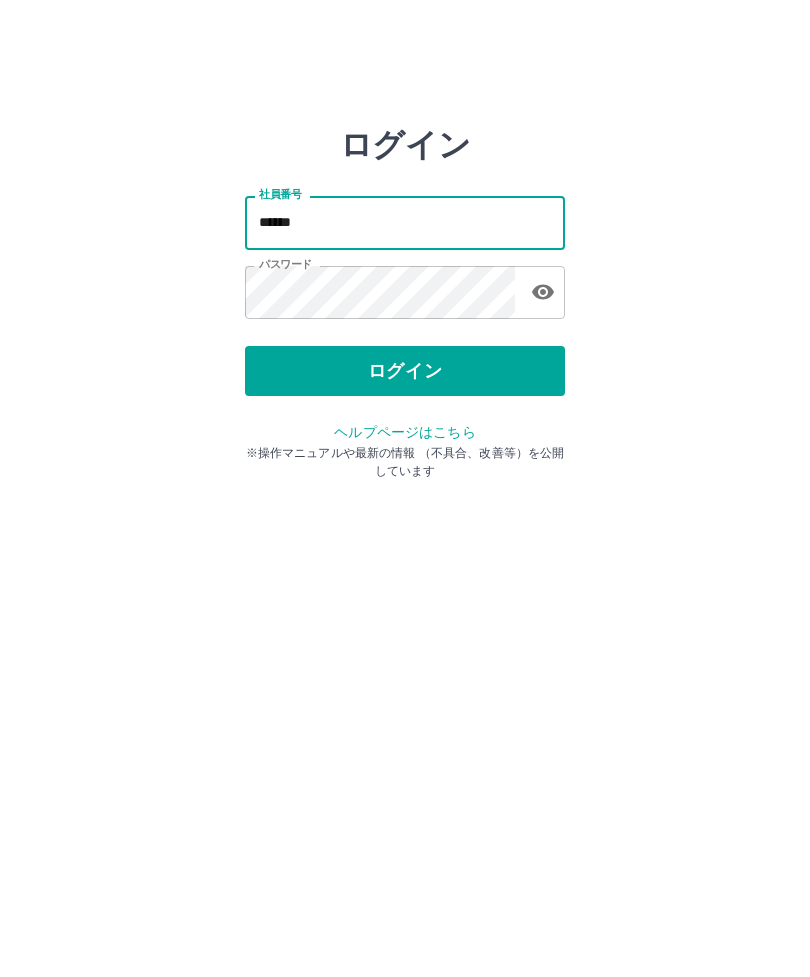 click on "ログイン" at bounding box center (405, 371) 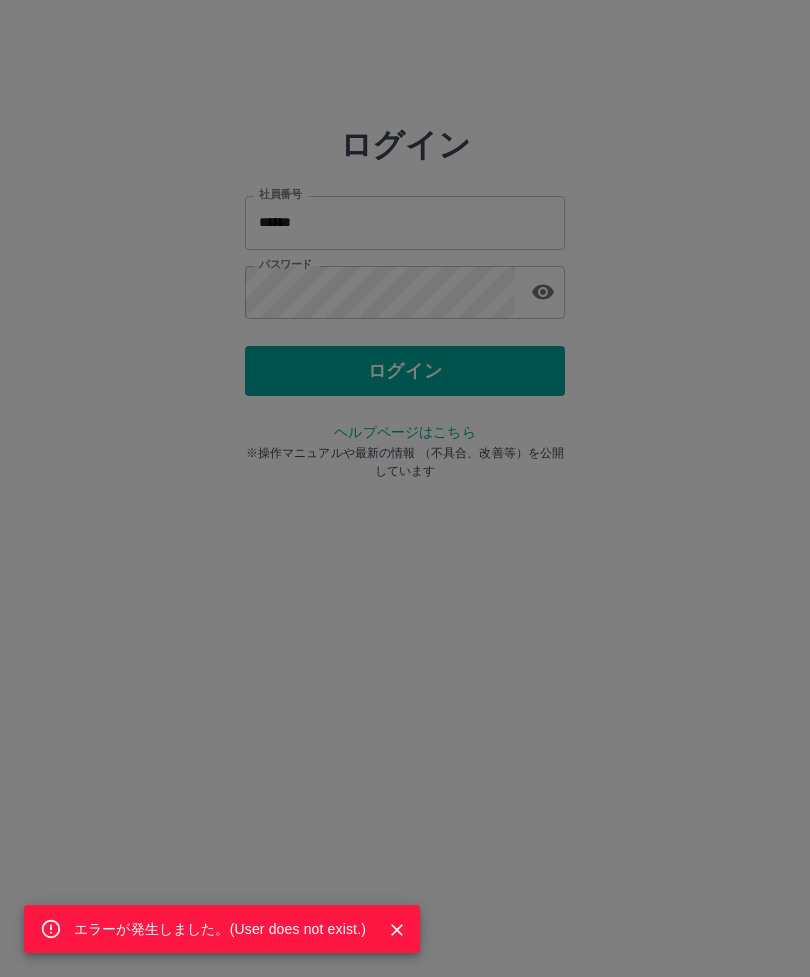 click at bounding box center [397, 930] 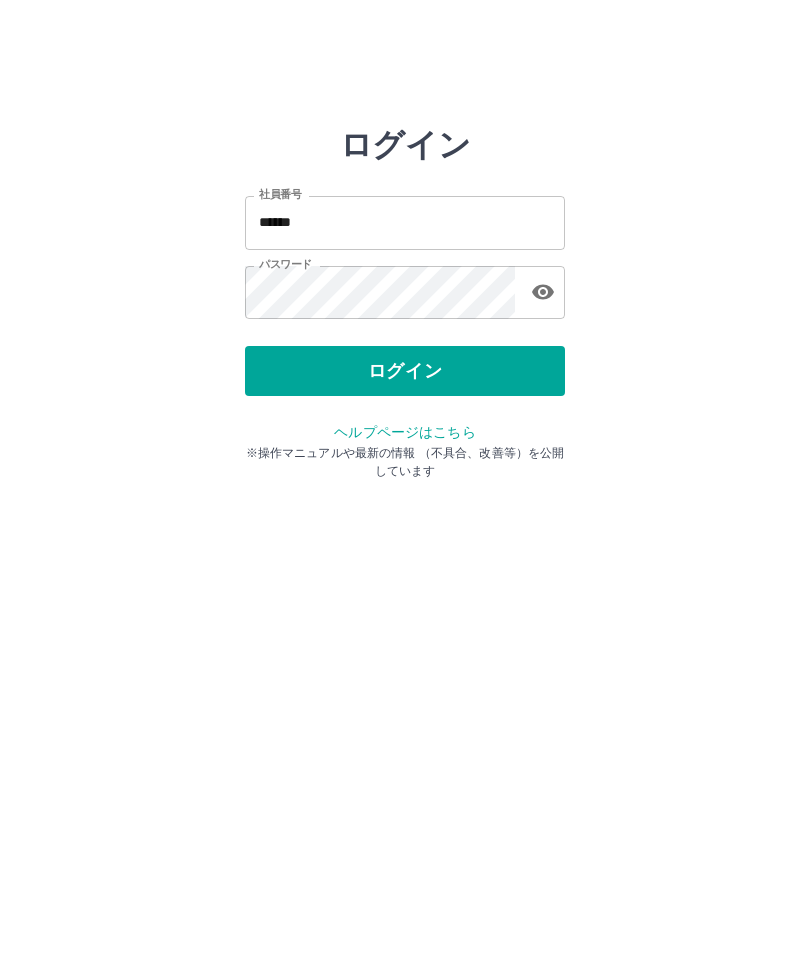 click on "ログイン" at bounding box center (405, 371) 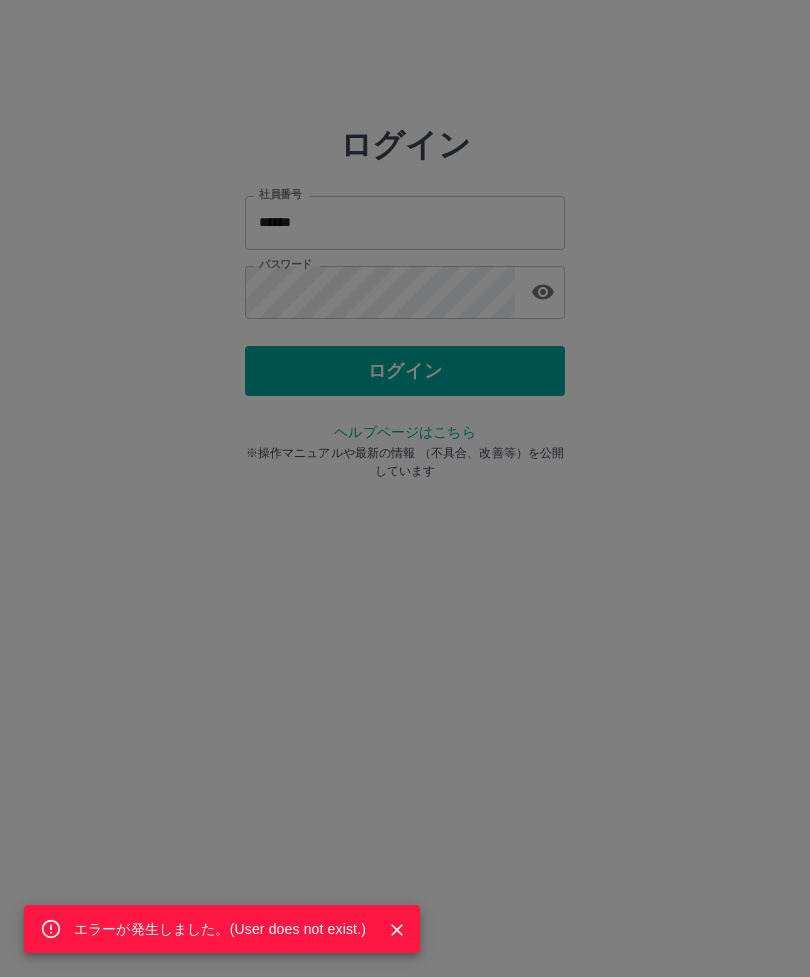 click at bounding box center (397, 930) 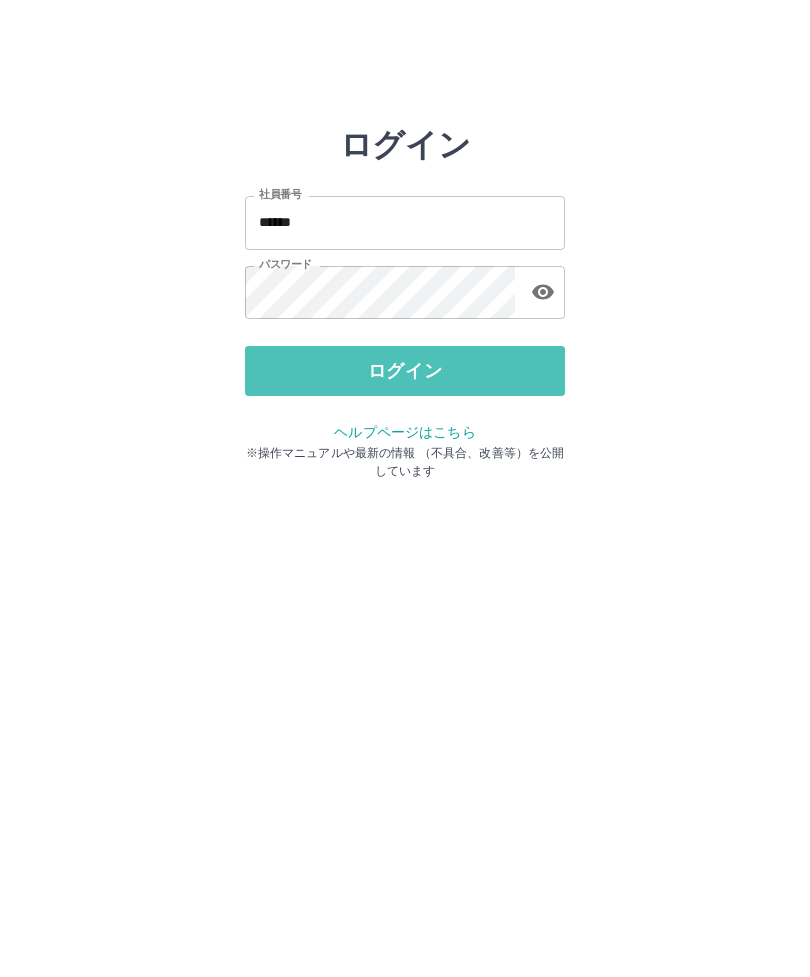 click on "ログイン" at bounding box center (405, 371) 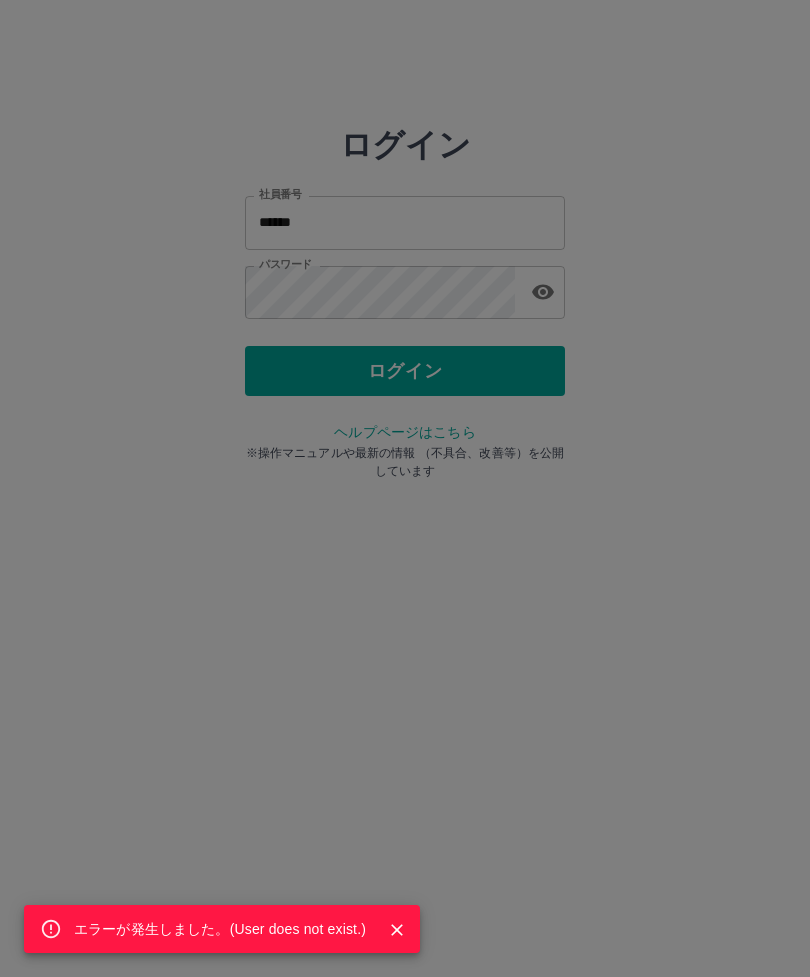 click 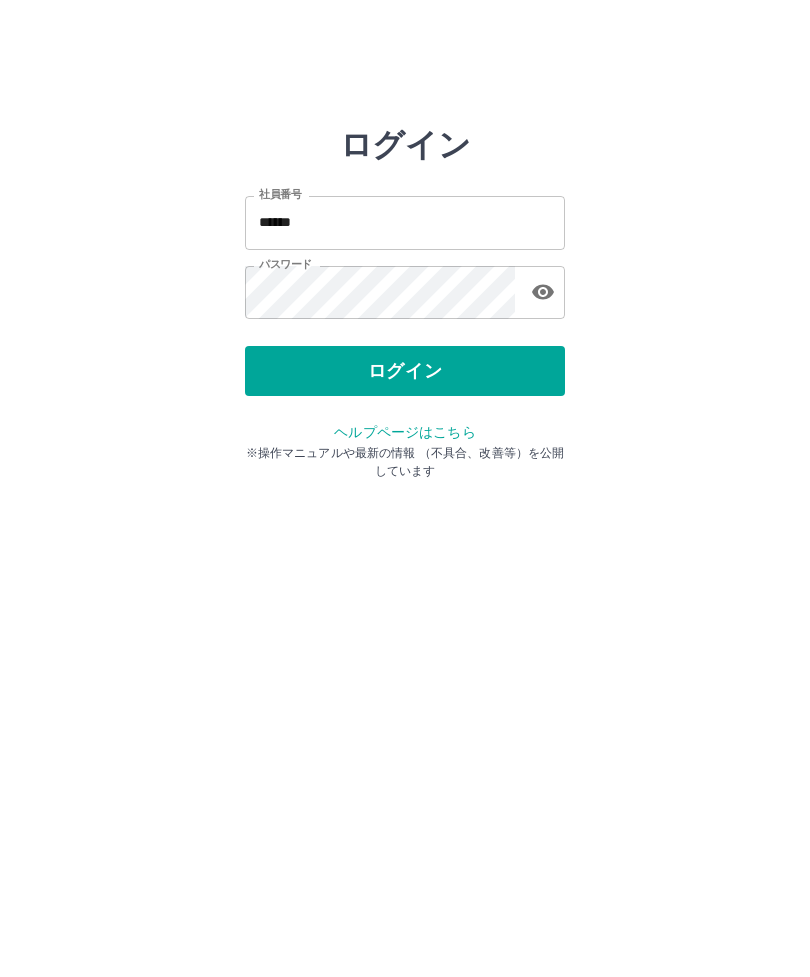 click on "*****" at bounding box center [405, 222] 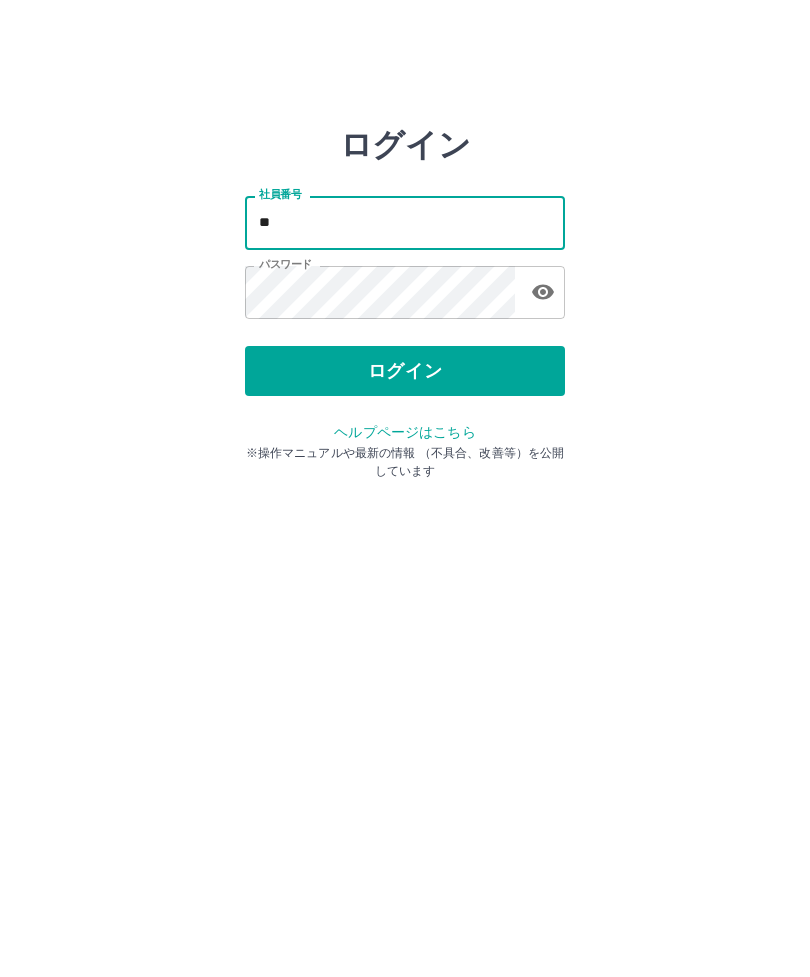 type on "*" 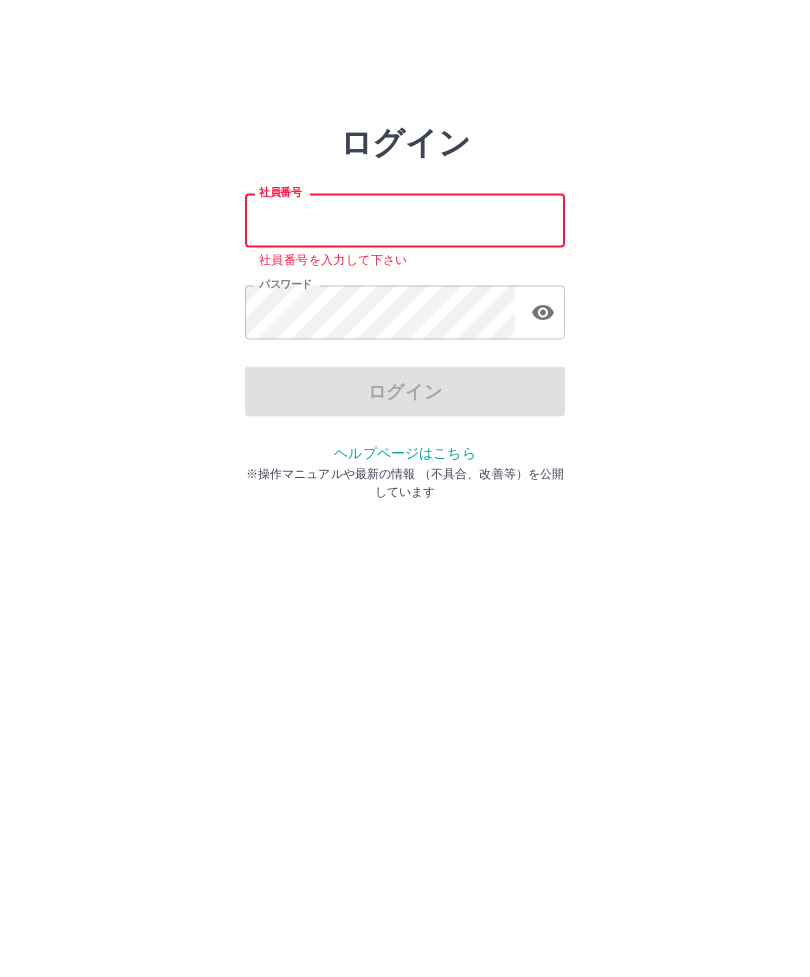 click on "社員番号" at bounding box center [405, 222] 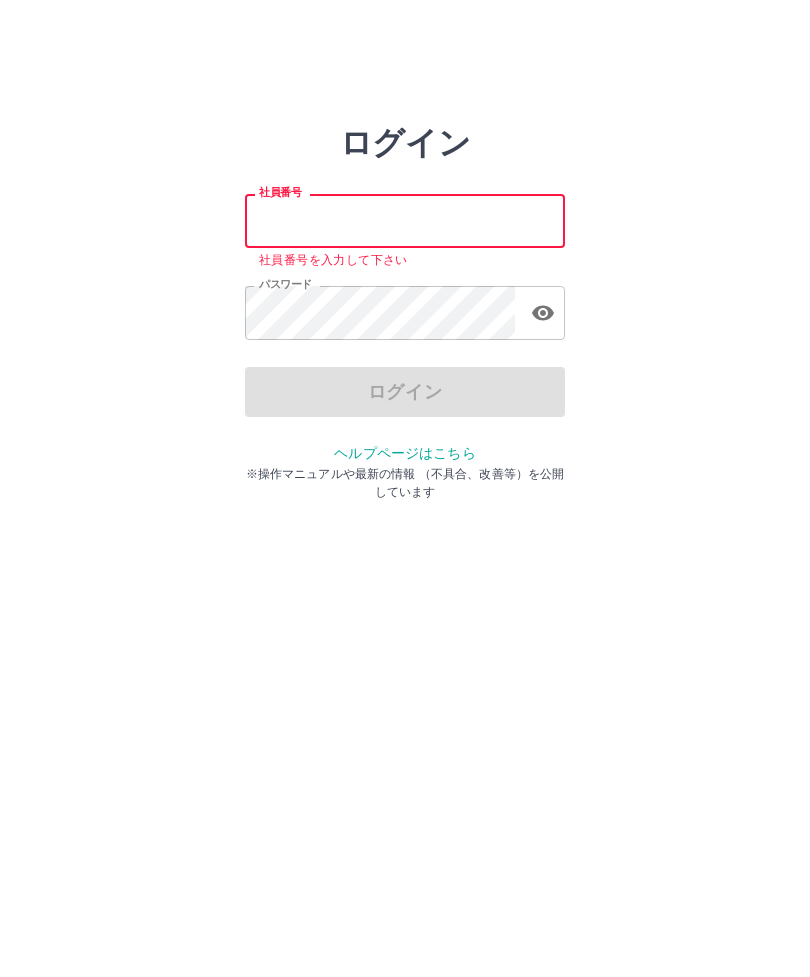 click on "社員番号" at bounding box center [405, 222] 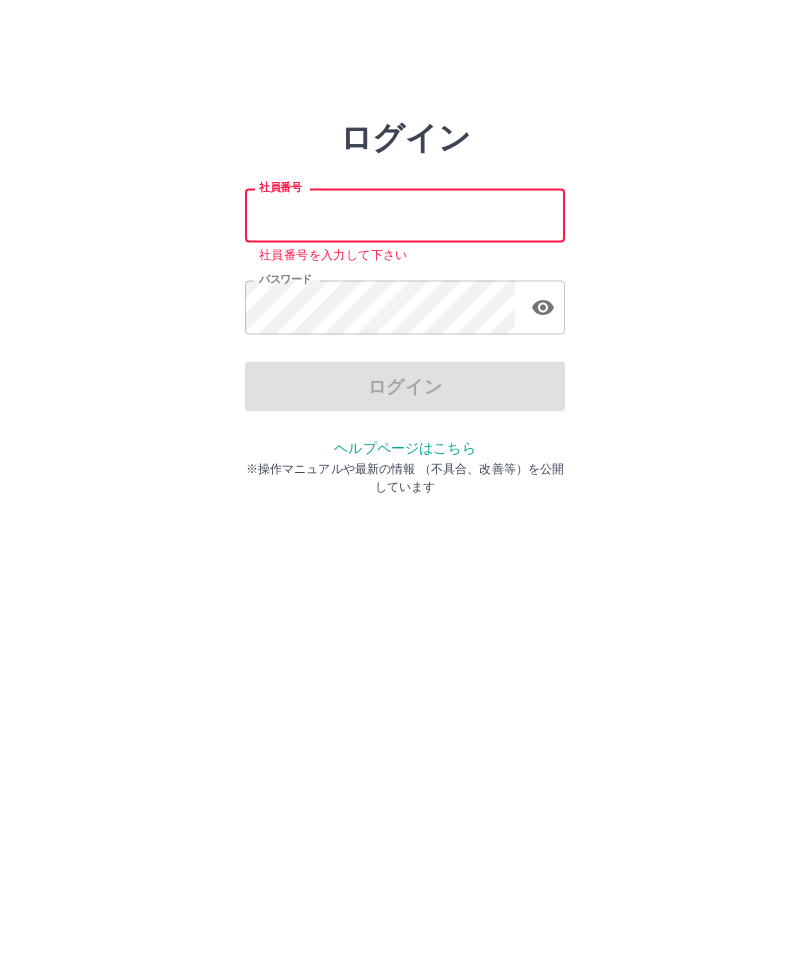 type 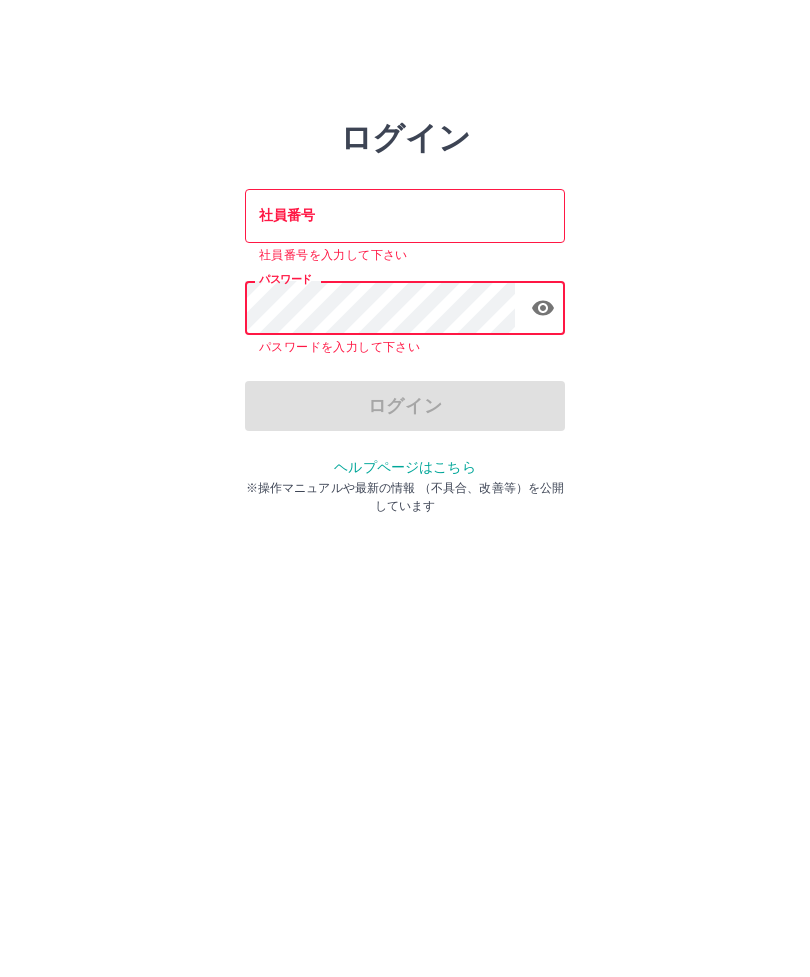 click on "ログイン" at bounding box center [405, 413] 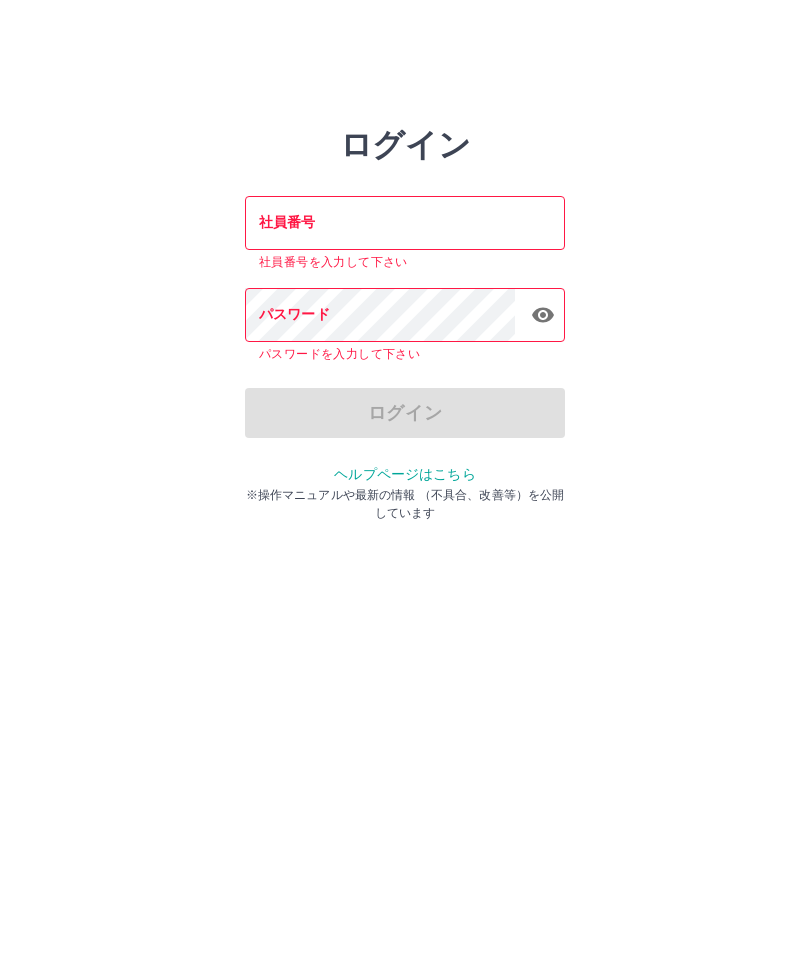 click on "ログイン" at bounding box center [405, 413] 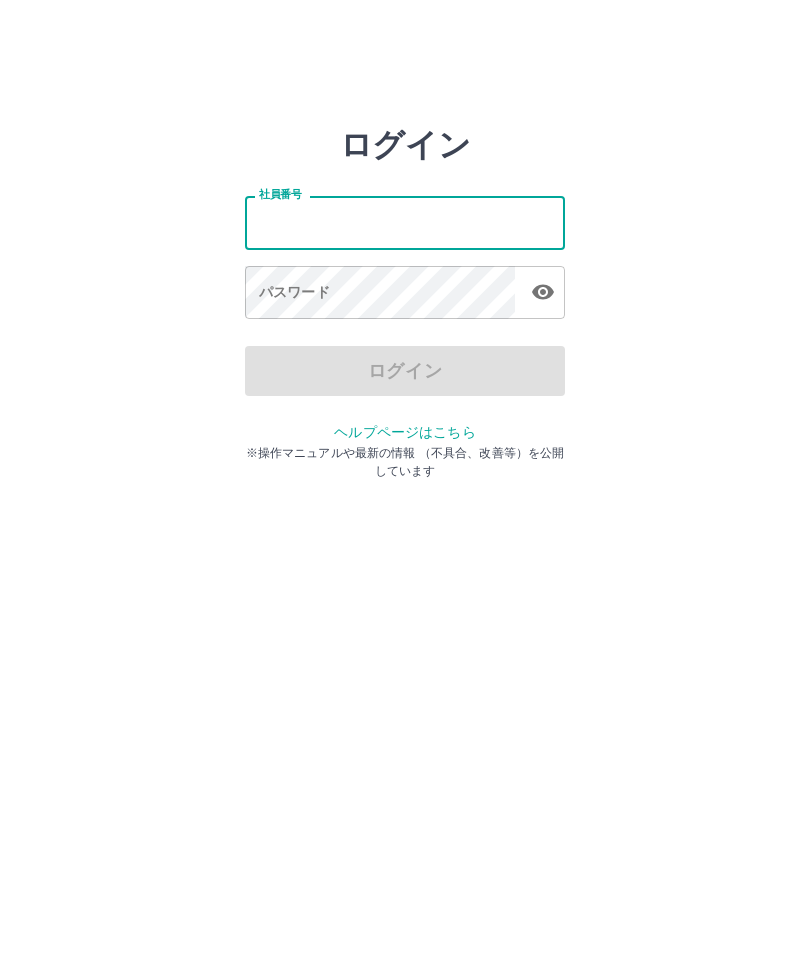 scroll, scrollTop: 0, scrollLeft: 0, axis: both 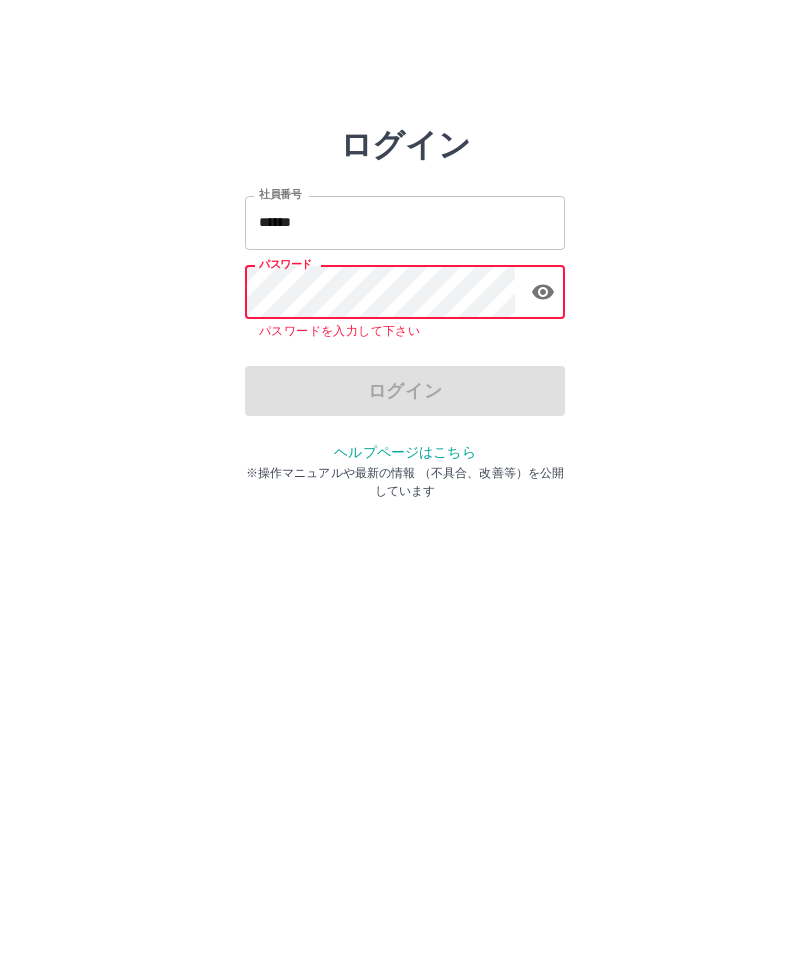 click on "*****" at bounding box center [405, 222] 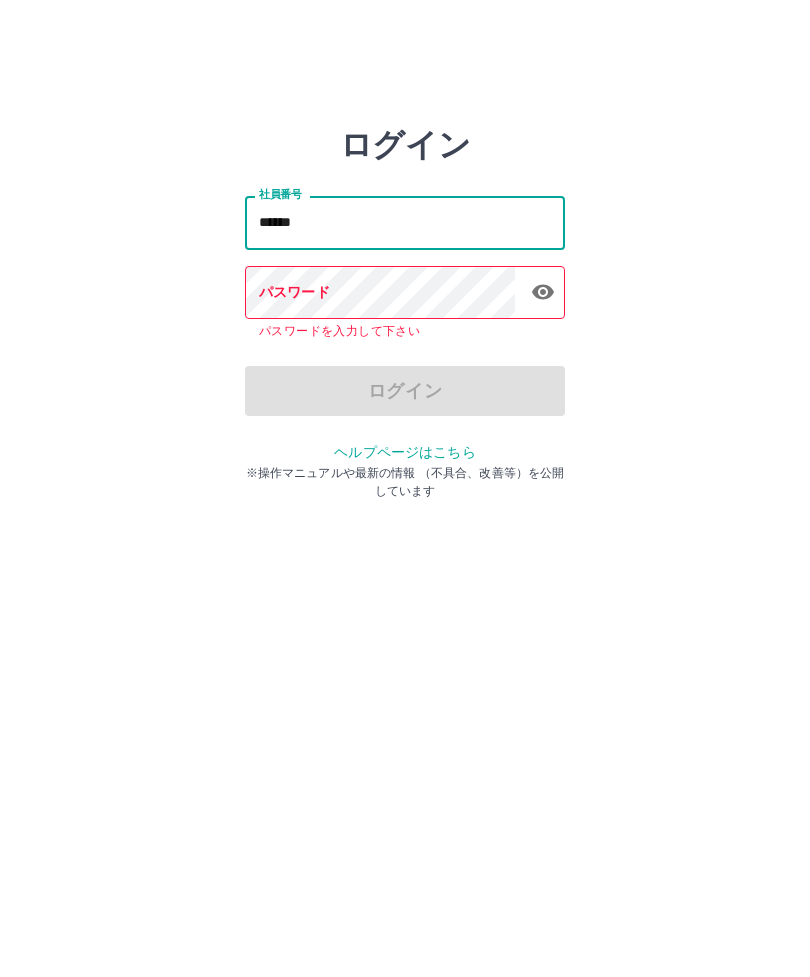 click on "*****" at bounding box center (405, 222) 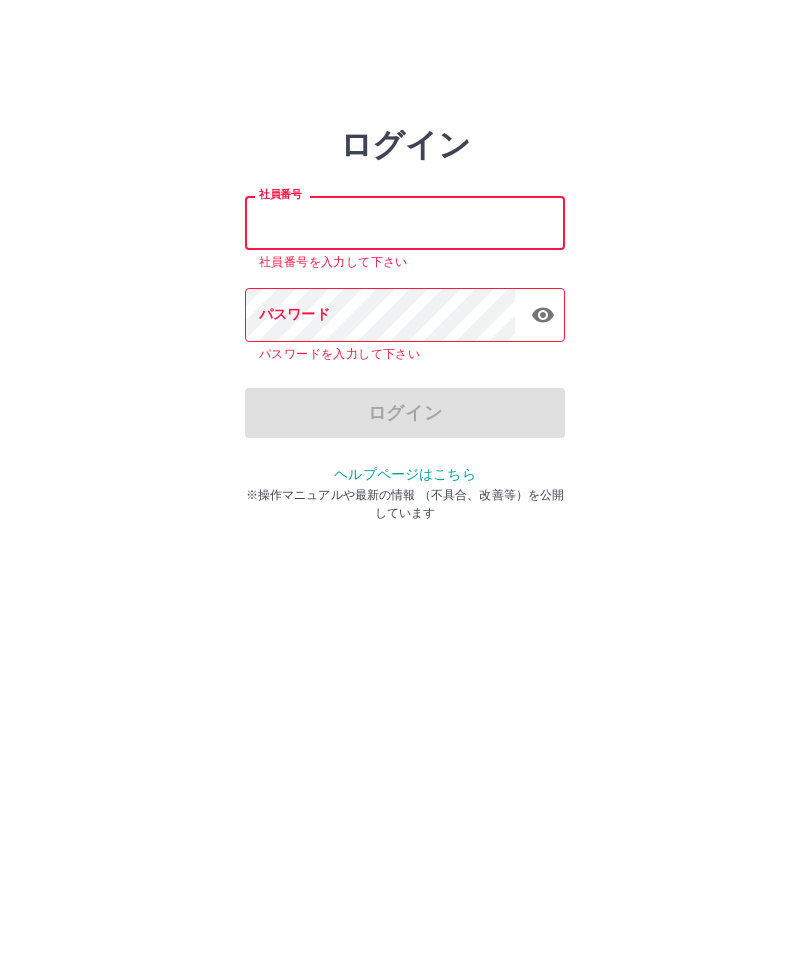 type 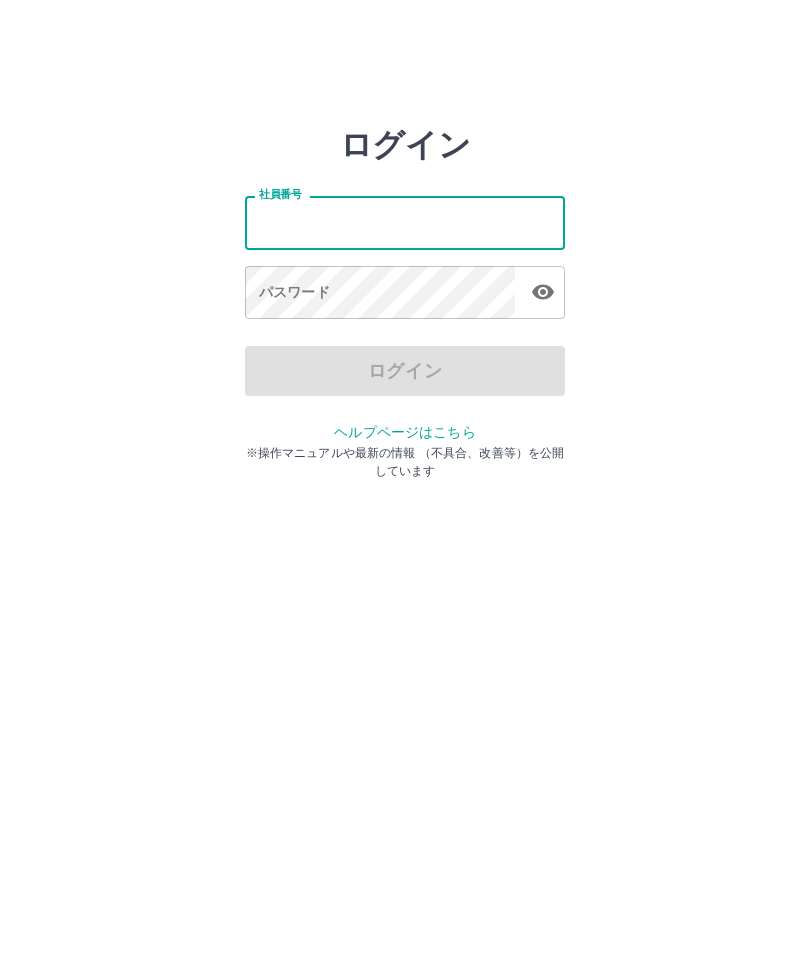 scroll, scrollTop: 0, scrollLeft: 0, axis: both 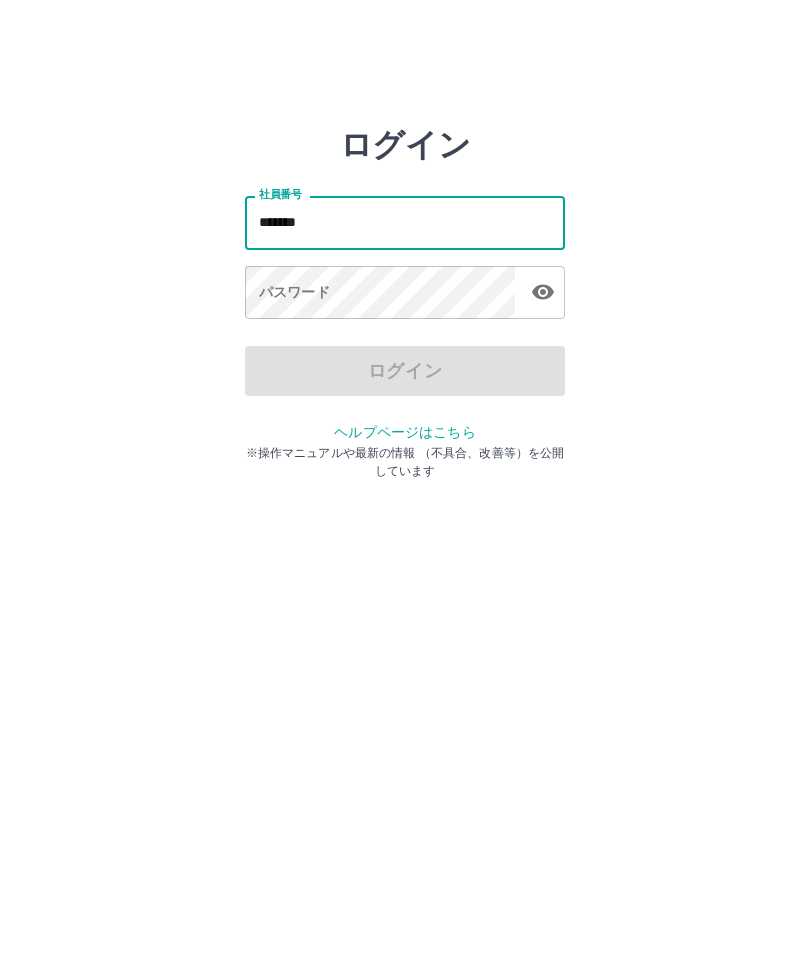 type on "*******" 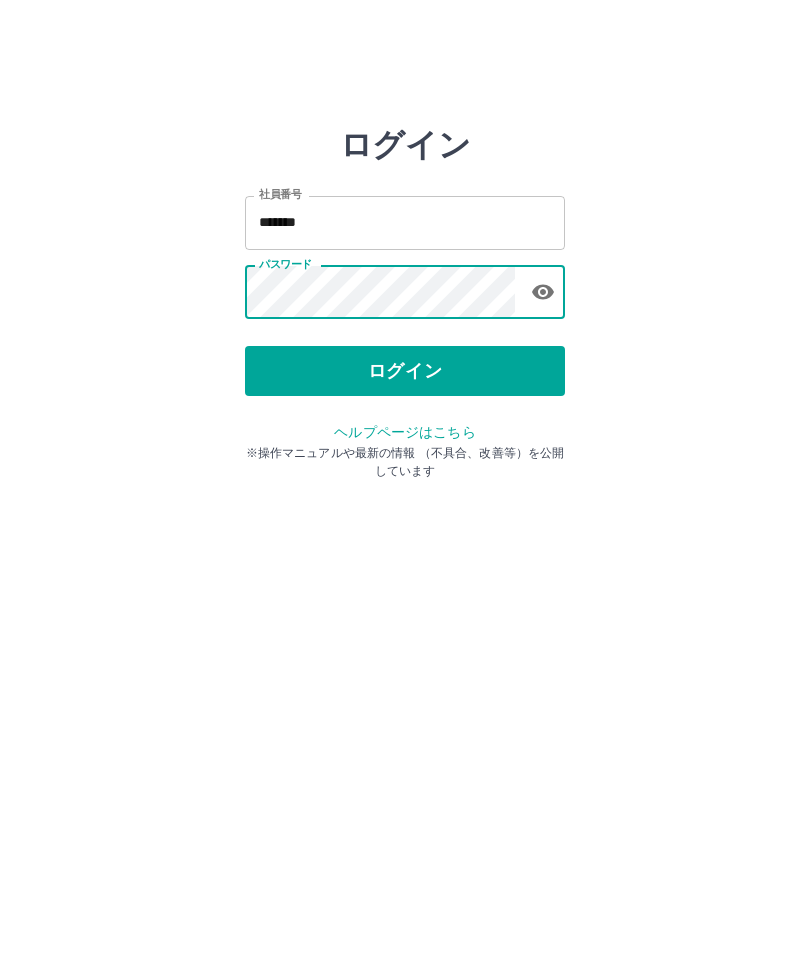 click on "ログイン" at bounding box center [405, 371] 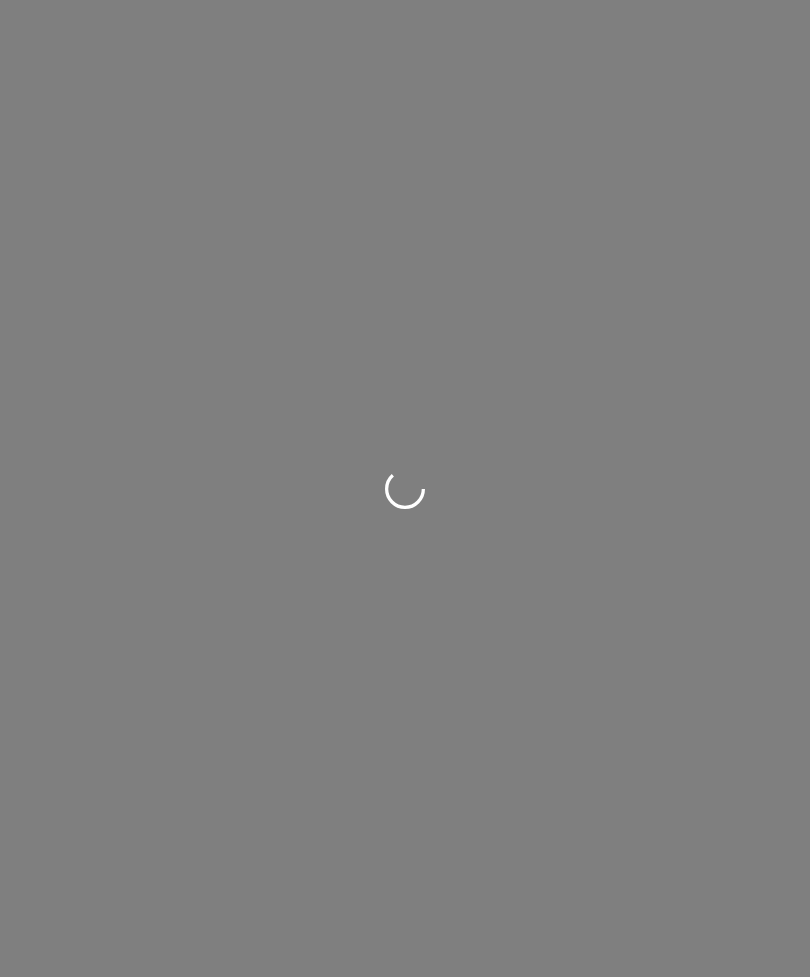 scroll, scrollTop: 0, scrollLeft: 0, axis: both 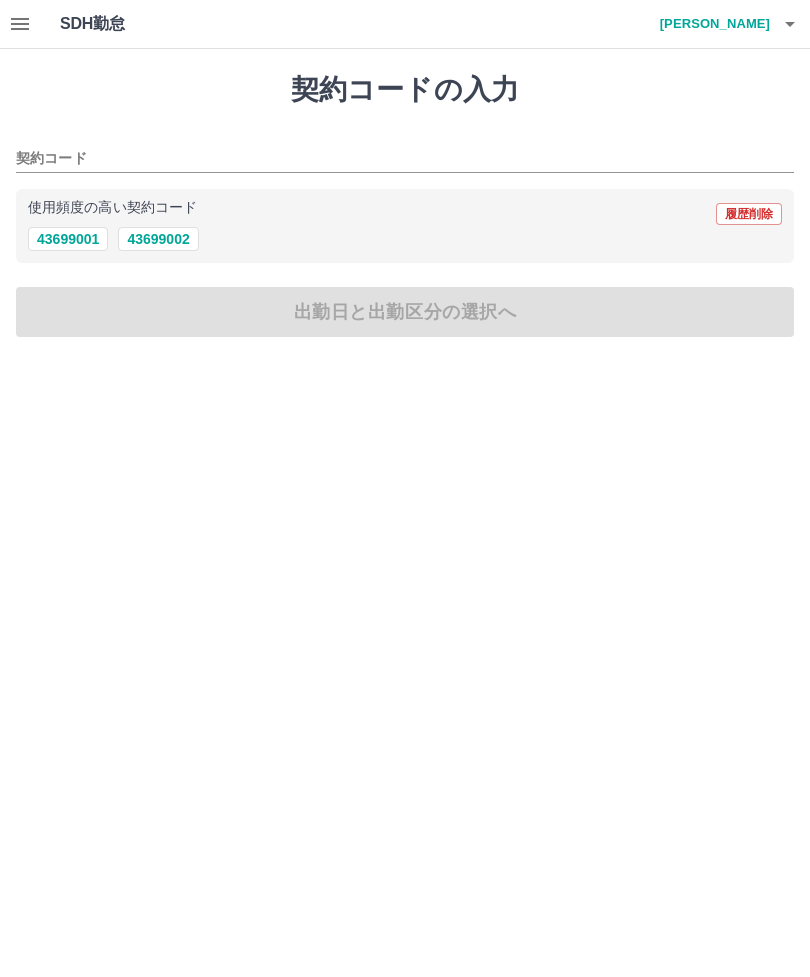 click at bounding box center (20, 24) 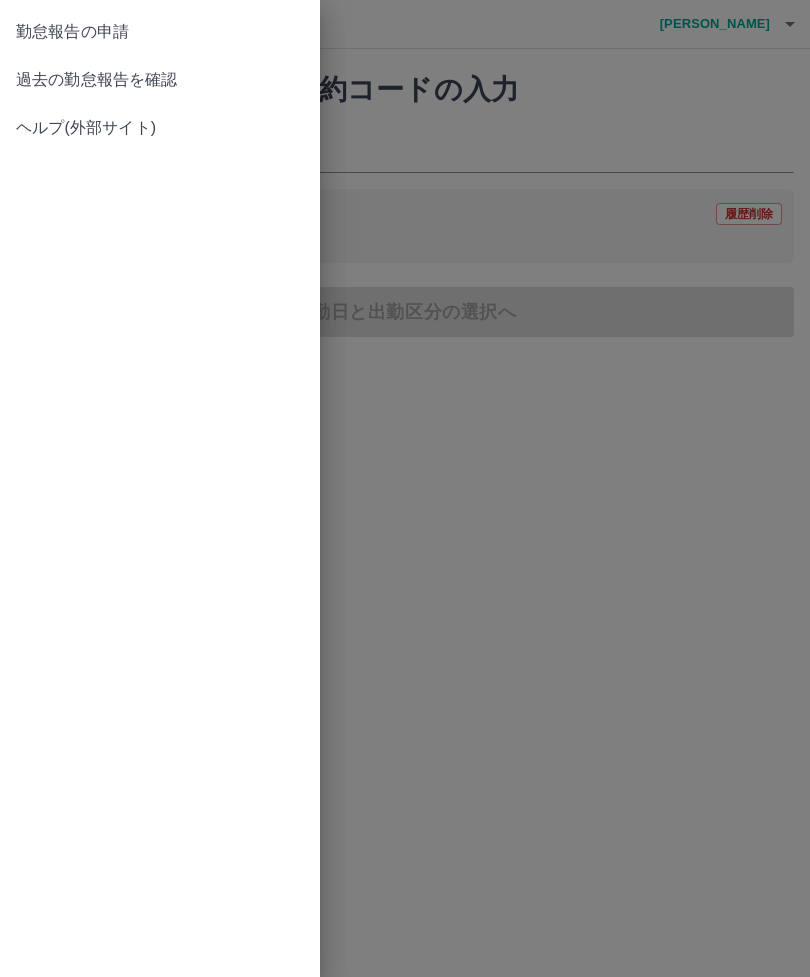 click on "過去の勤怠報告を確認" at bounding box center (160, 80) 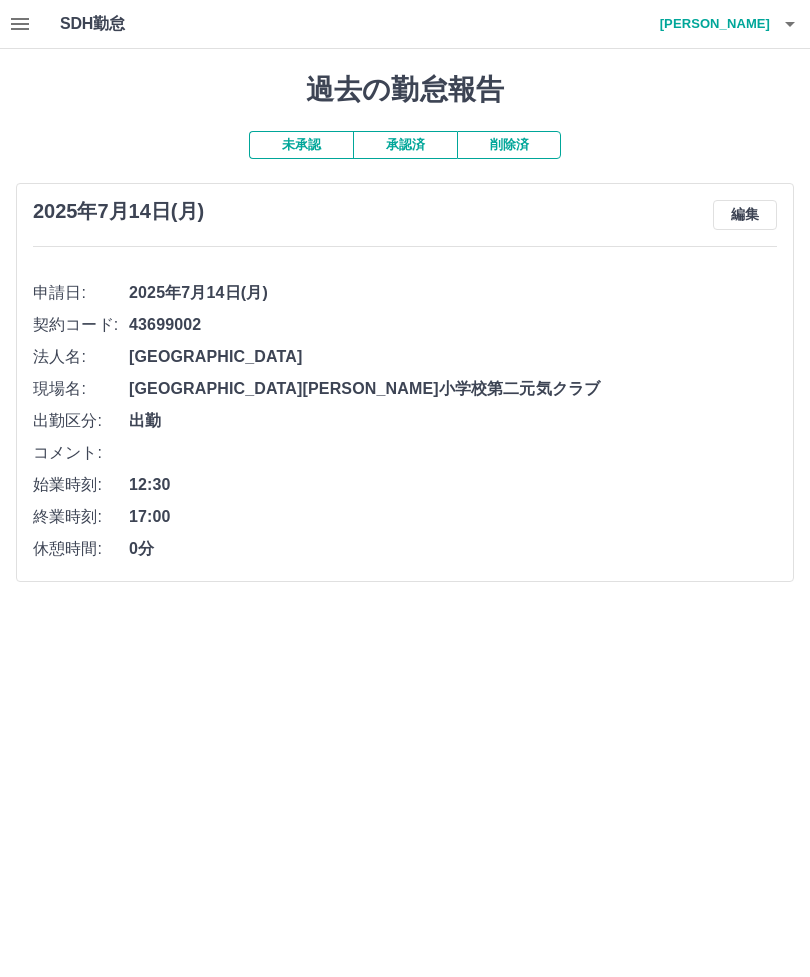 click on "編集" at bounding box center [745, 215] 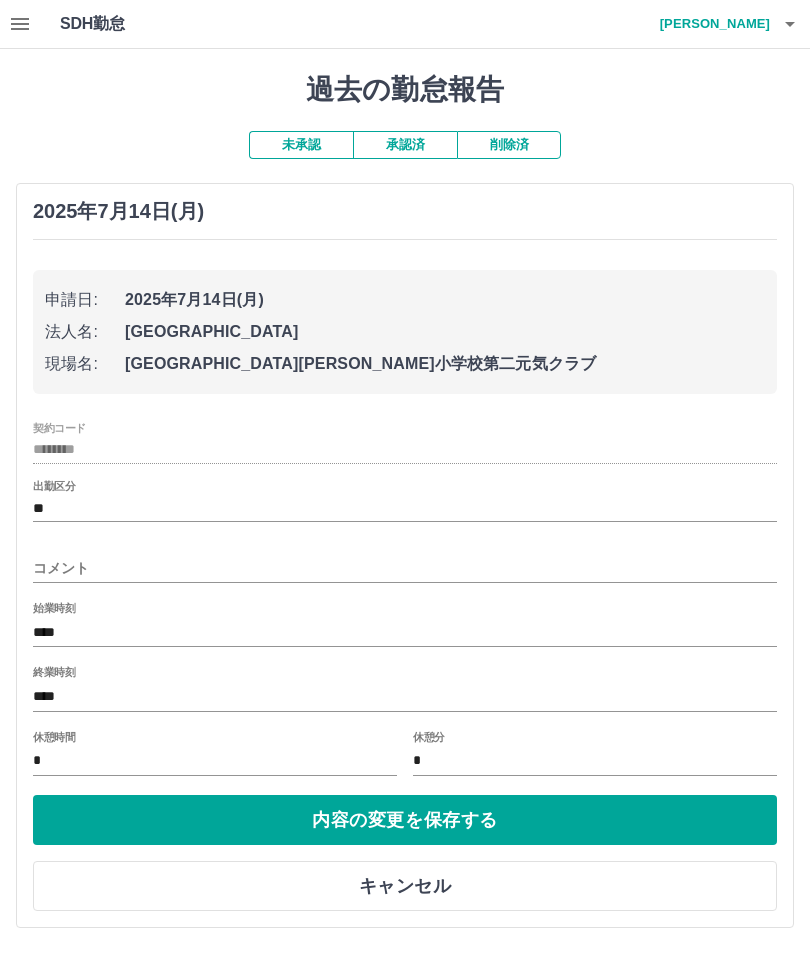 click on "内容の変更を保存する" at bounding box center (405, 820) 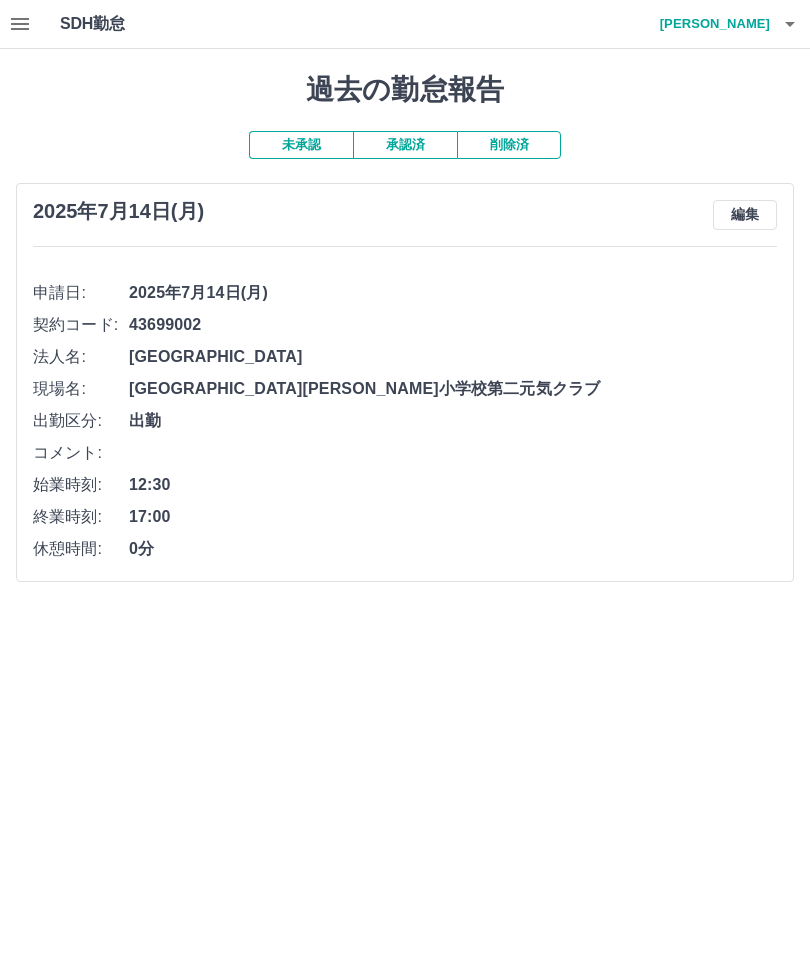 click at bounding box center (790, 24) 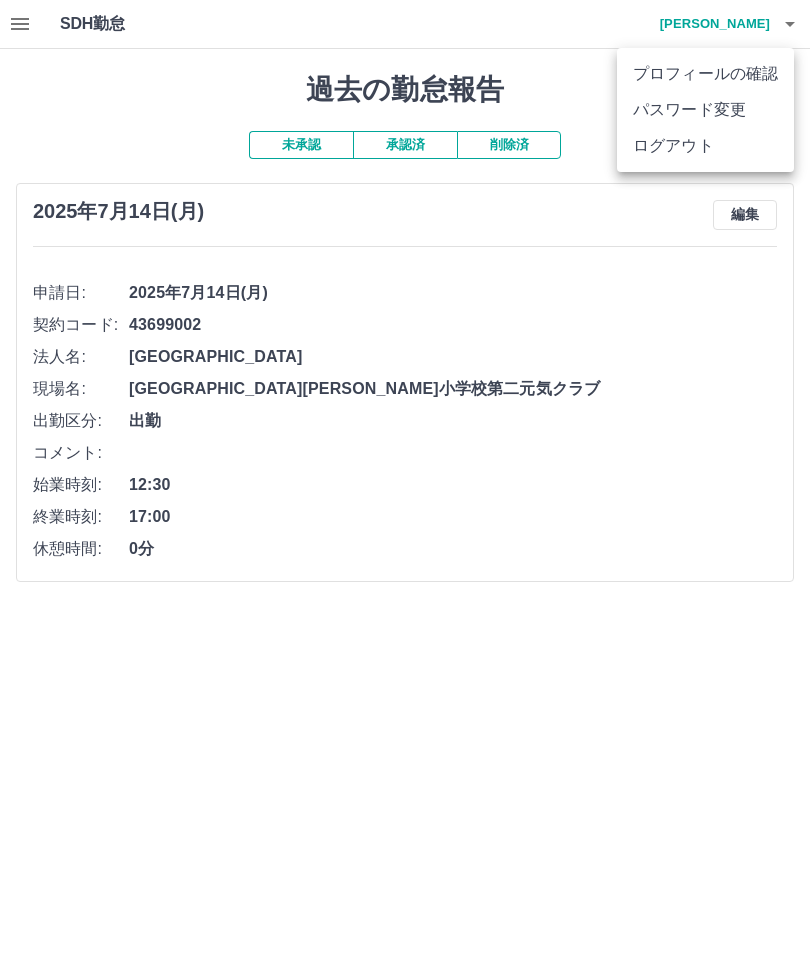 click on "ログアウト" at bounding box center [705, 146] 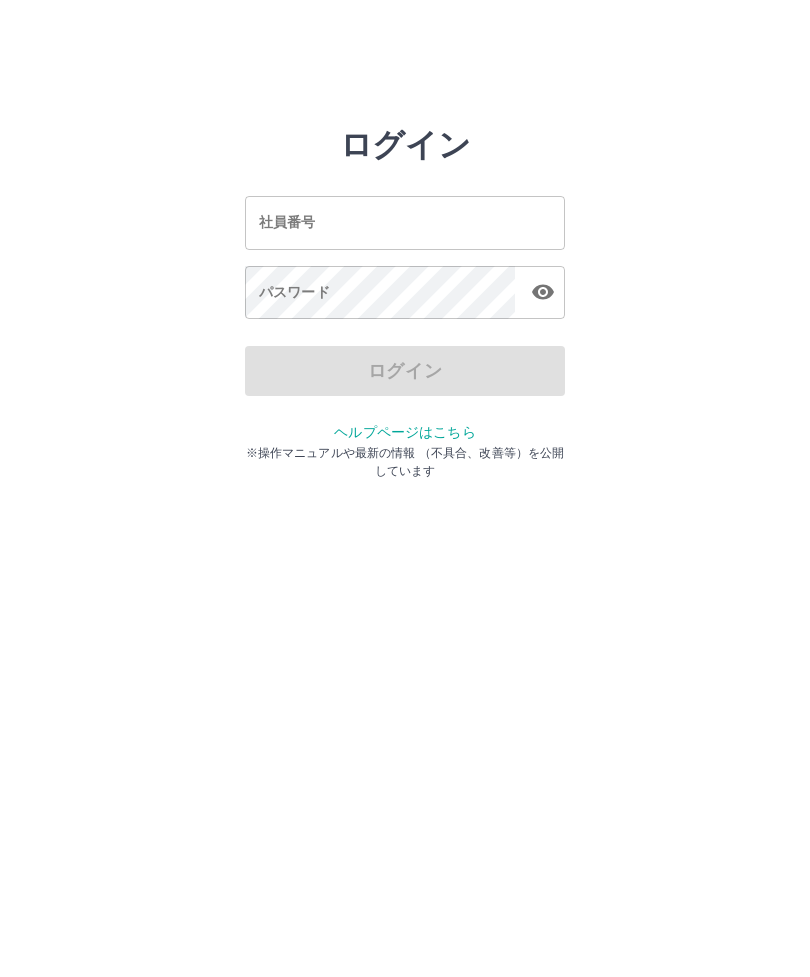 scroll, scrollTop: 0, scrollLeft: 0, axis: both 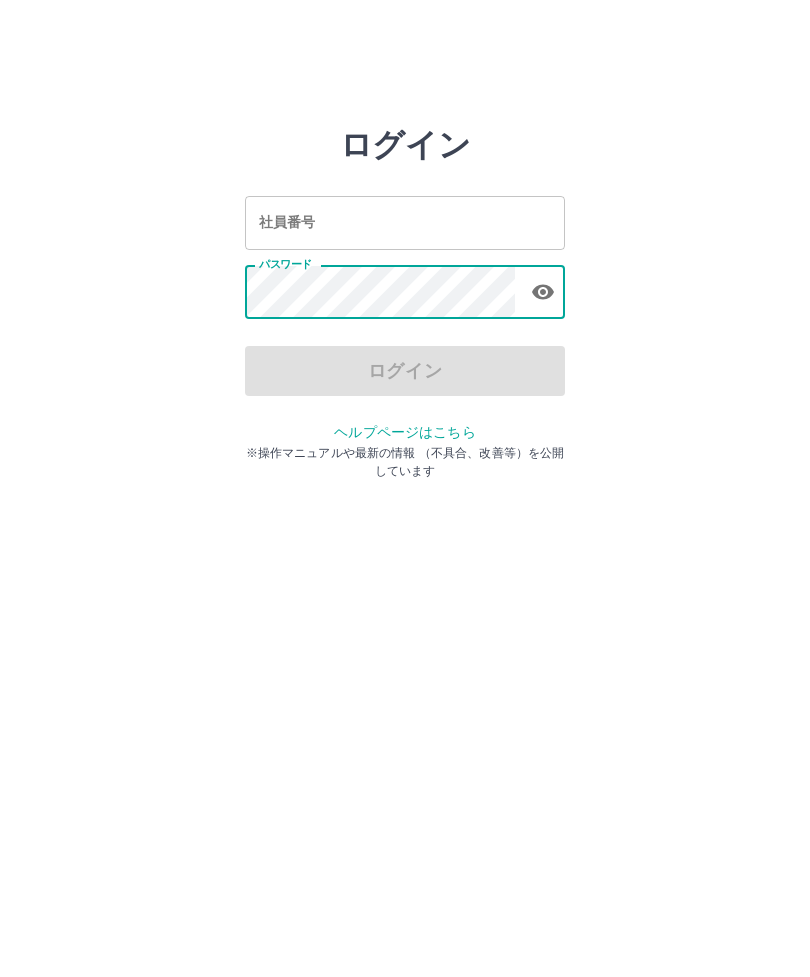 click on "ログイン 社員番号 社員番号 パスワード パスワード ログイン ヘルプページはこちら ※操作マニュアルや最新の情報 （不具合、改善等）を公開しています" at bounding box center [405, 223] 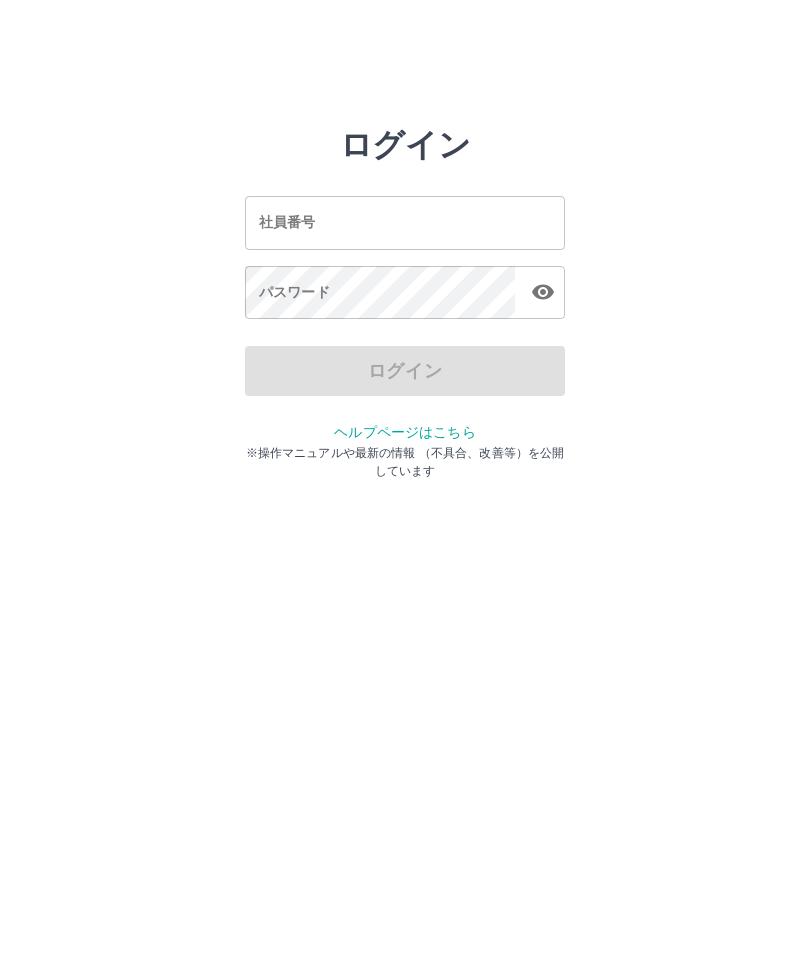 click on "ログイン 社員番号 社員番号 パスワード パスワード ログイン ヘルプページはこちら ※操作マニュアルや最新の情報 （不具合、改善等）を公開しています" at bounding box center [405, 223] 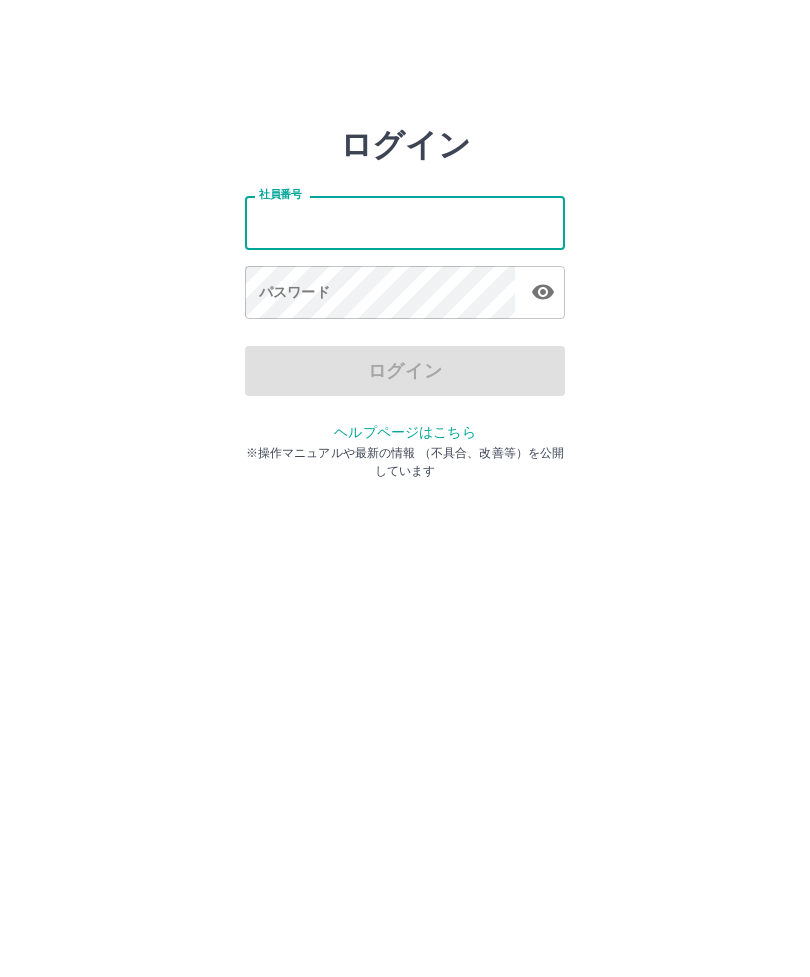 scroll, scrollTop: 0, scrollLeft: 0, axis: both 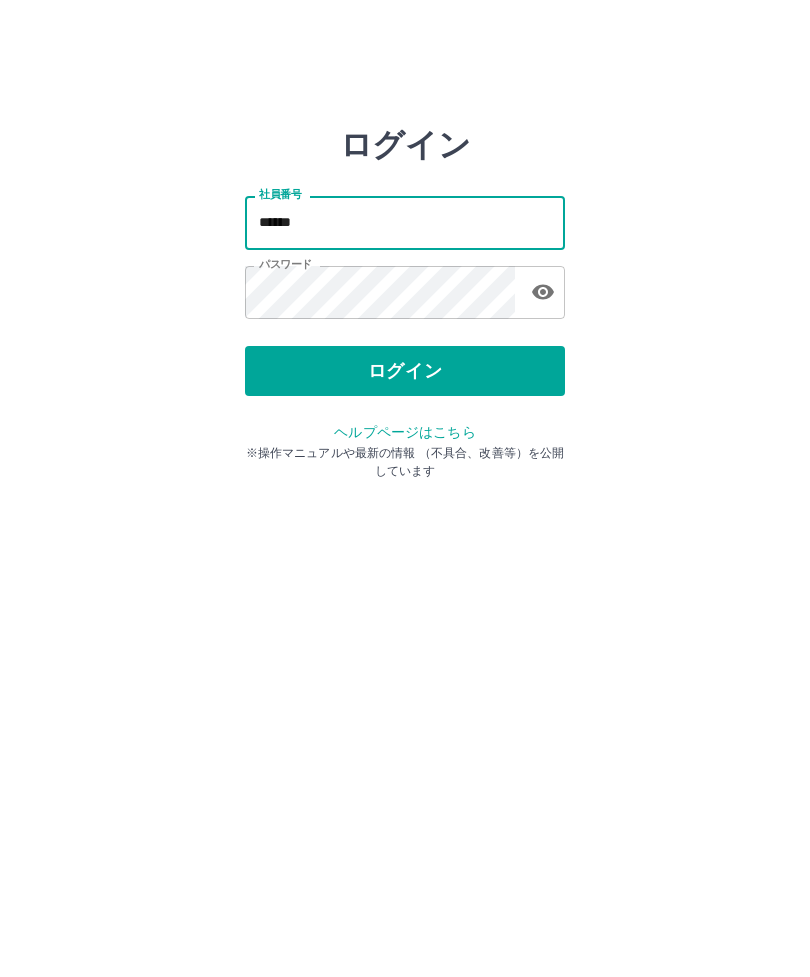 click on "*****" at bounding box center [405, 222] 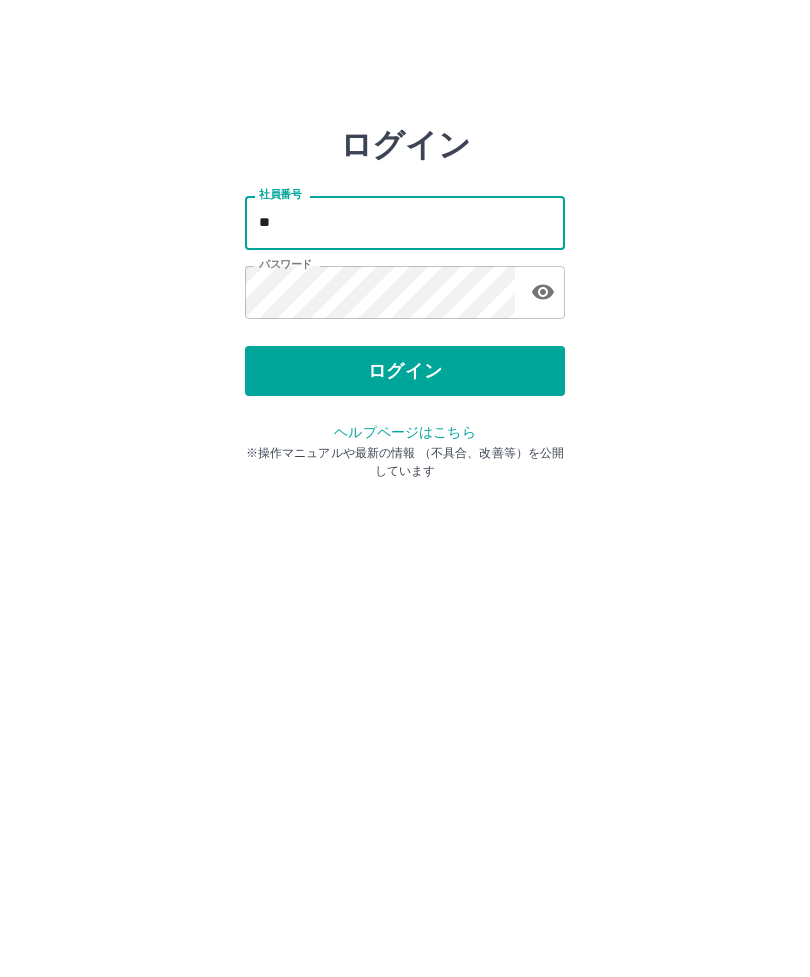 type on "*" 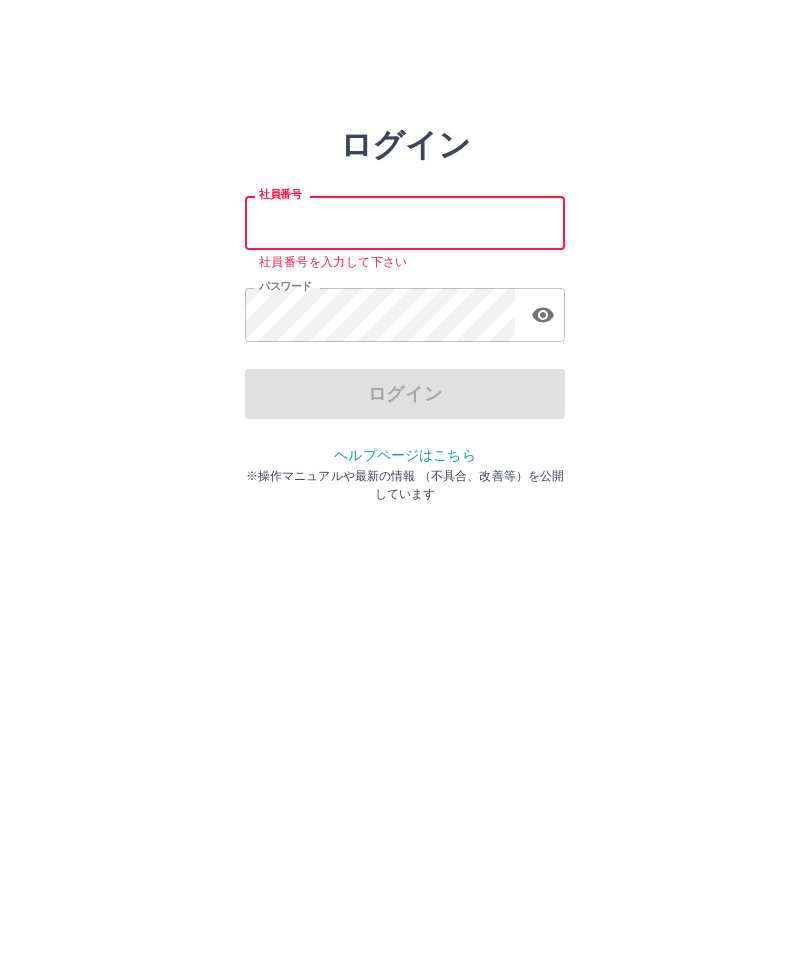 click on "ログイン 社員番号 社員番号 社員番号を入力して下さい パスワード パスワード ログイン ヘルプページはこちら ※操作マニュアルや最新の情報 （不具合、改善等）を公開しています" at bounding box center (405, 223) 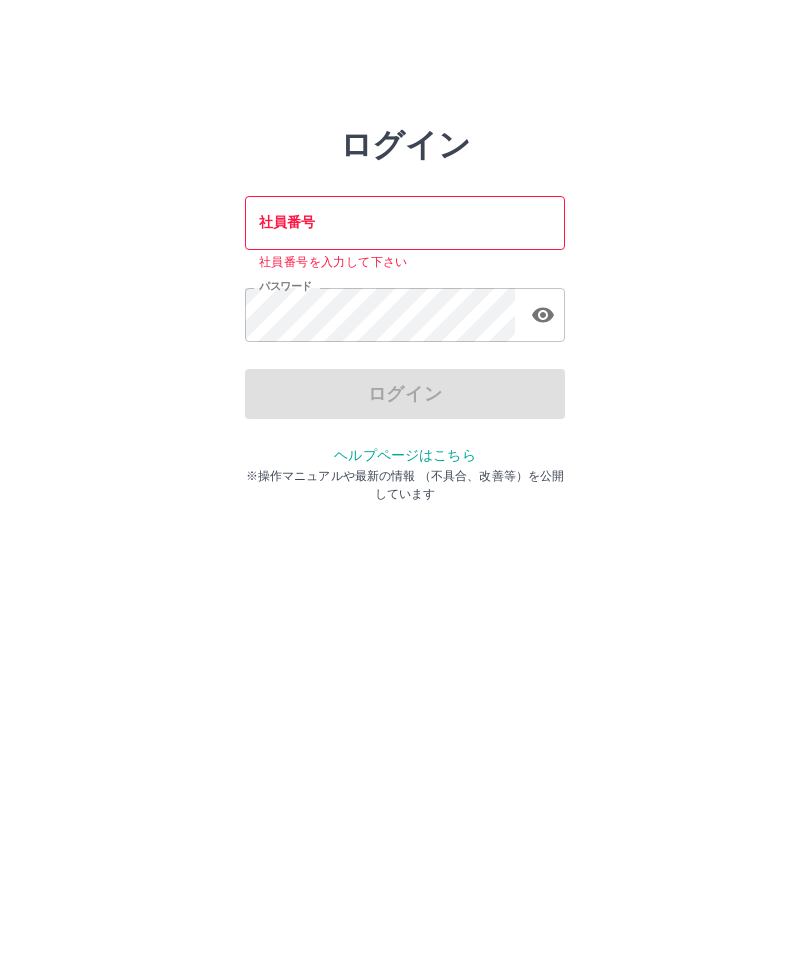 click on "社員番号 社員番号 社員番号を入力して下さい" at bounding box center (405, 234) 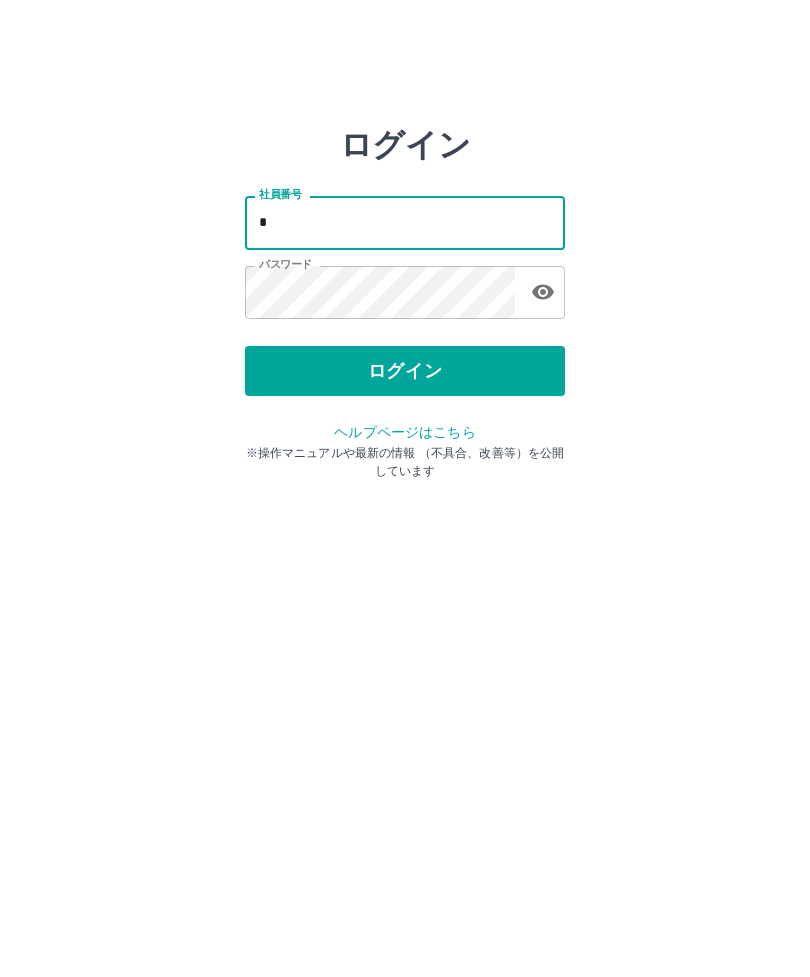 type on "*" 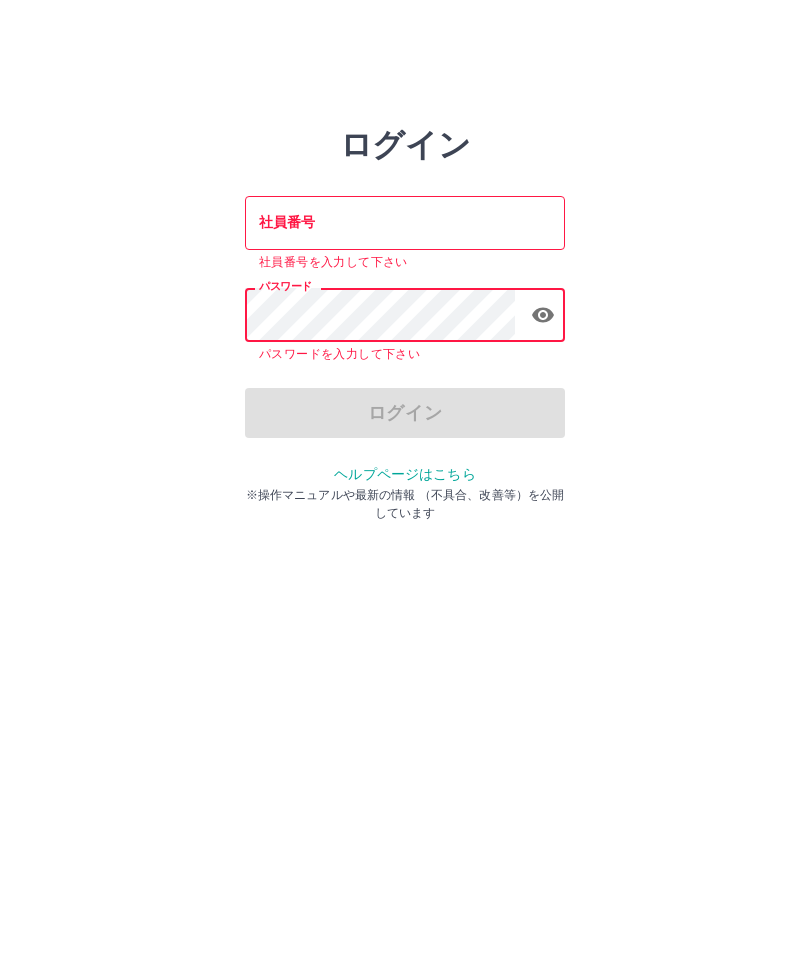 click on "社員番号 社員番号 社員番号を入力して下さい" at bounding box center [405, 234] 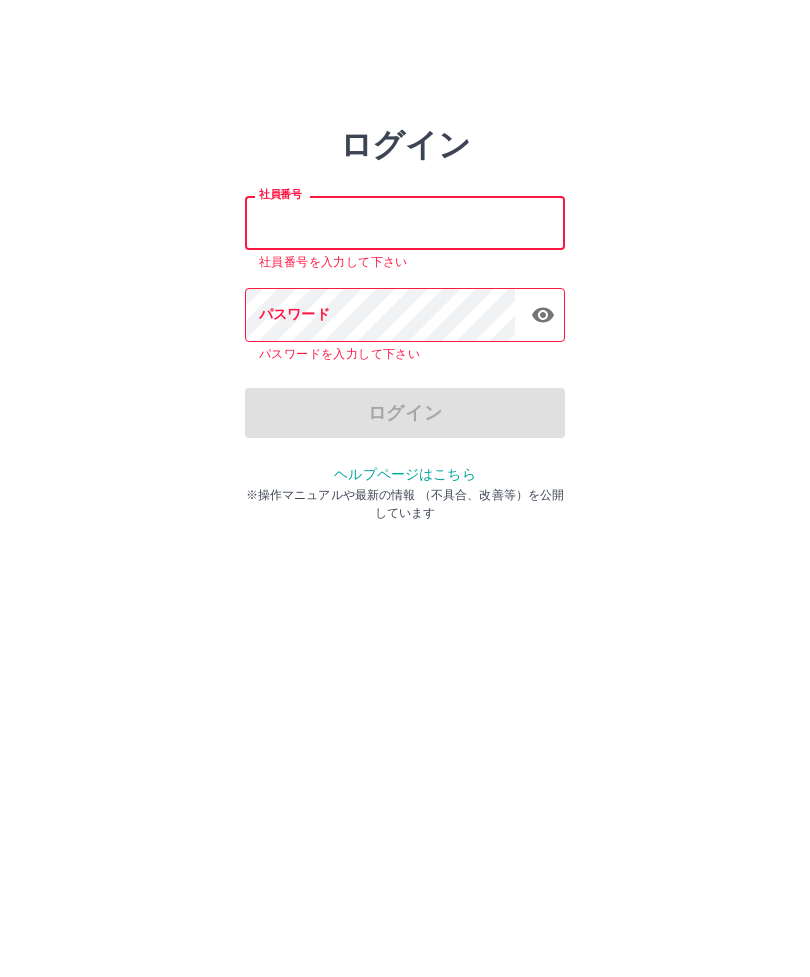 type 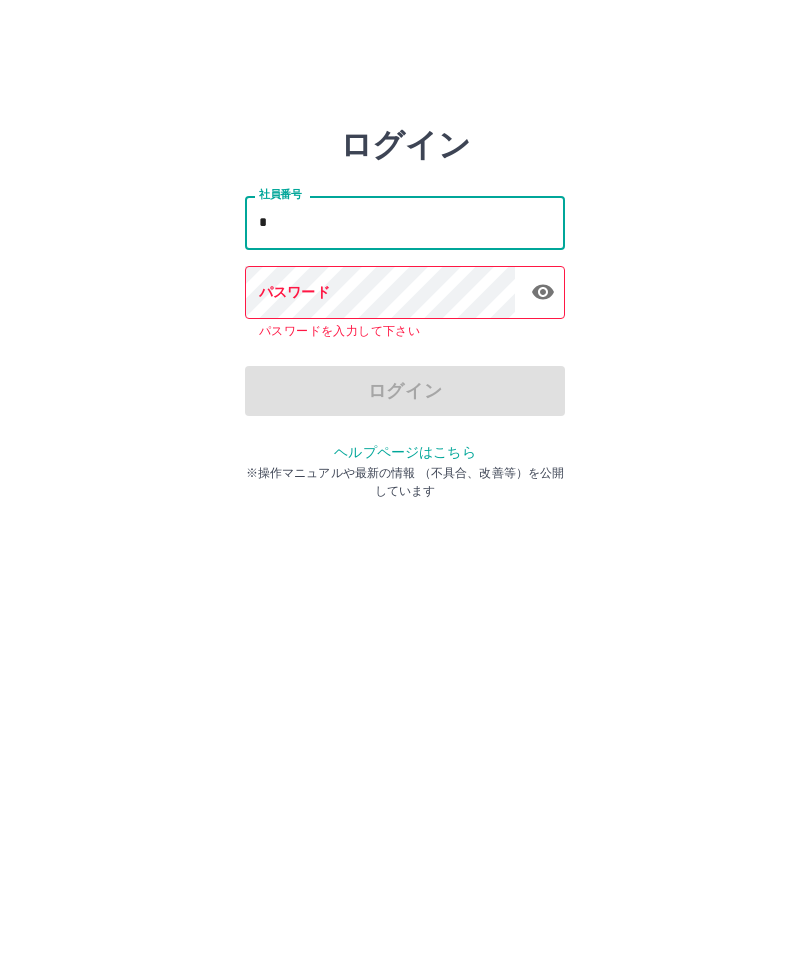 click on "社員番号" at bounding box center [405, 222] 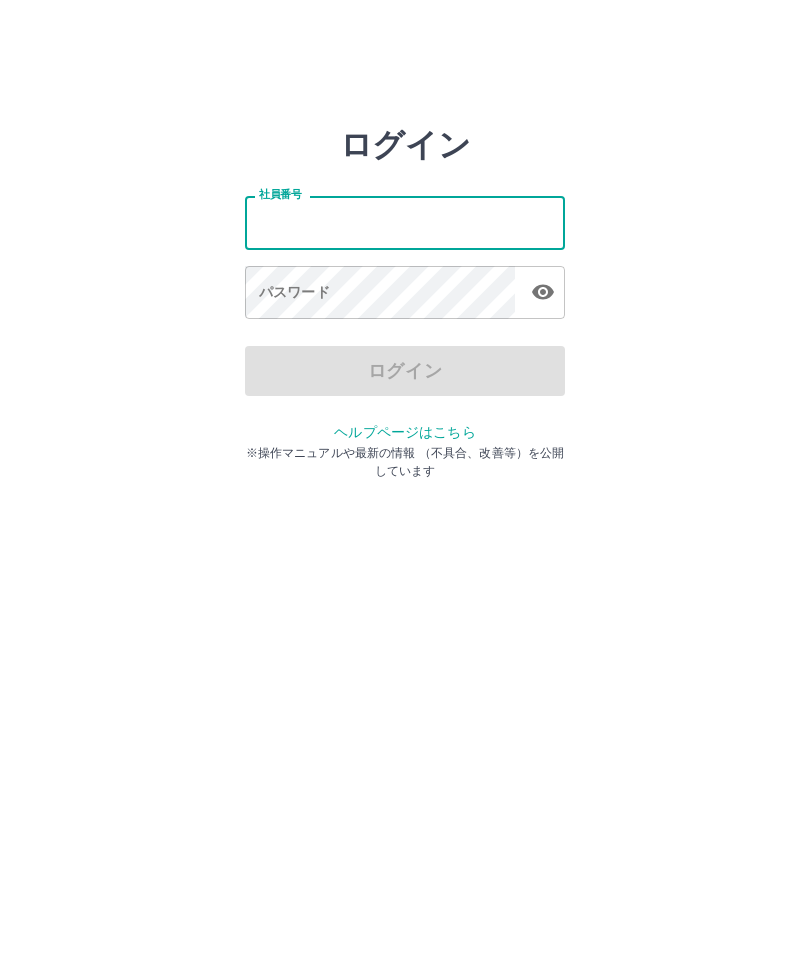 scroll, scrollTop: 0, scrollLeft: 0, axis: both 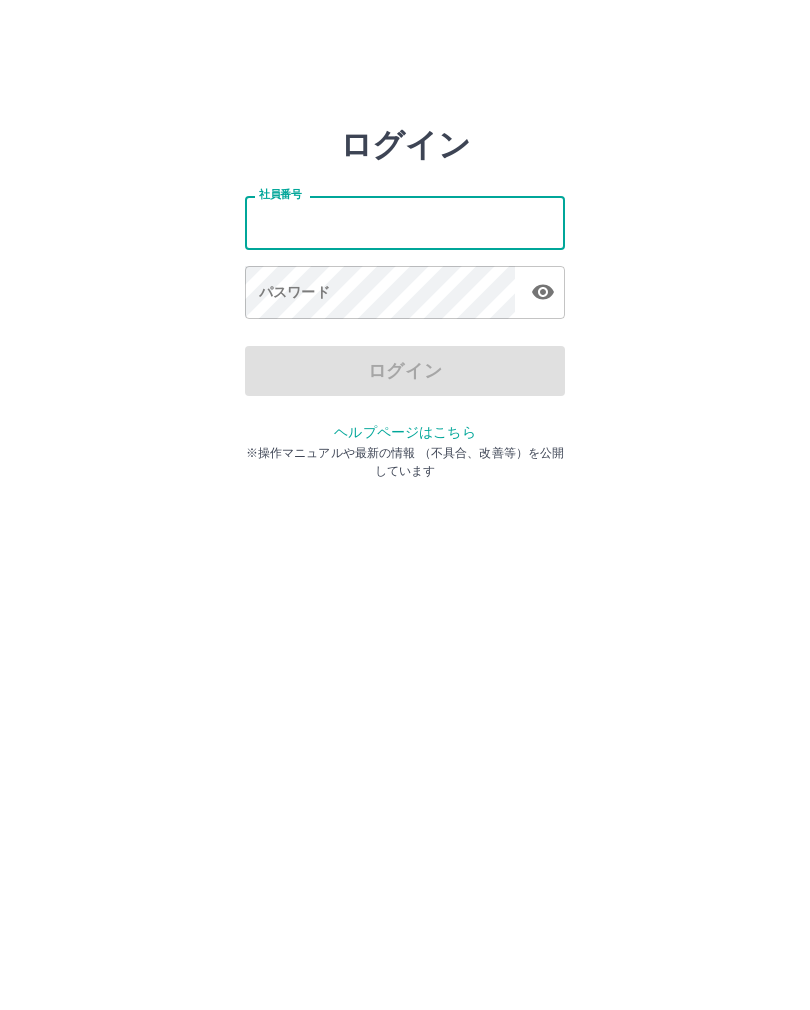click on "社員番号" at bounding box center [405, 222] 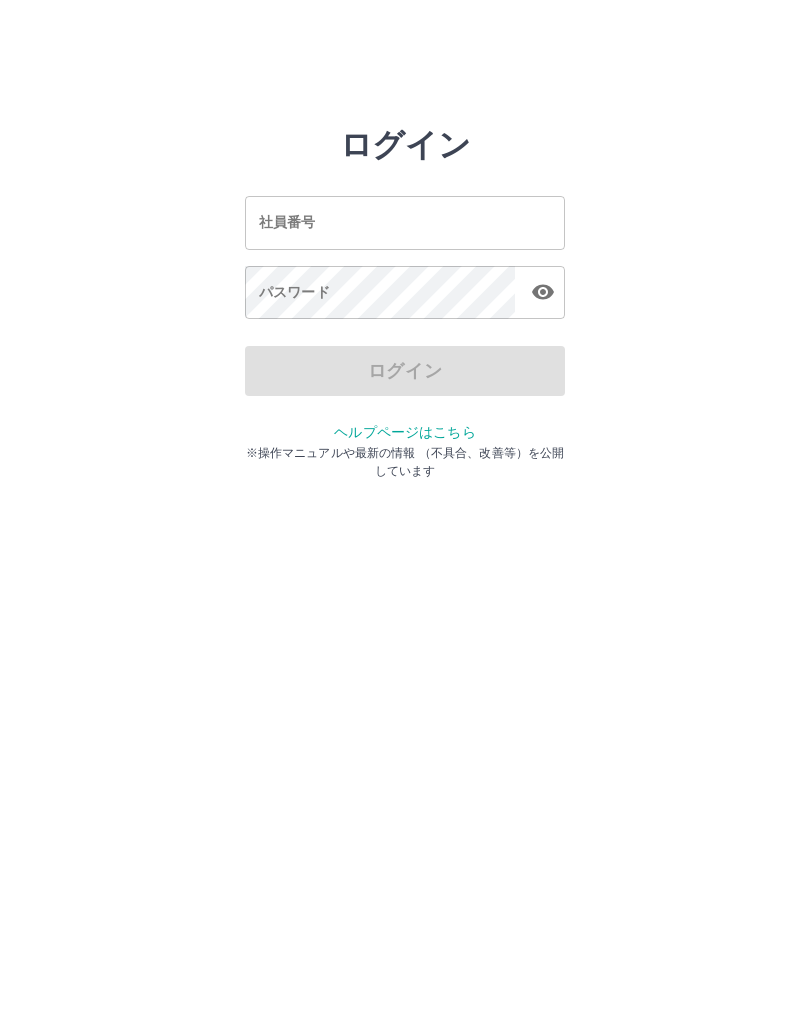 click on "社員番号" at bounding box center (405, 222) 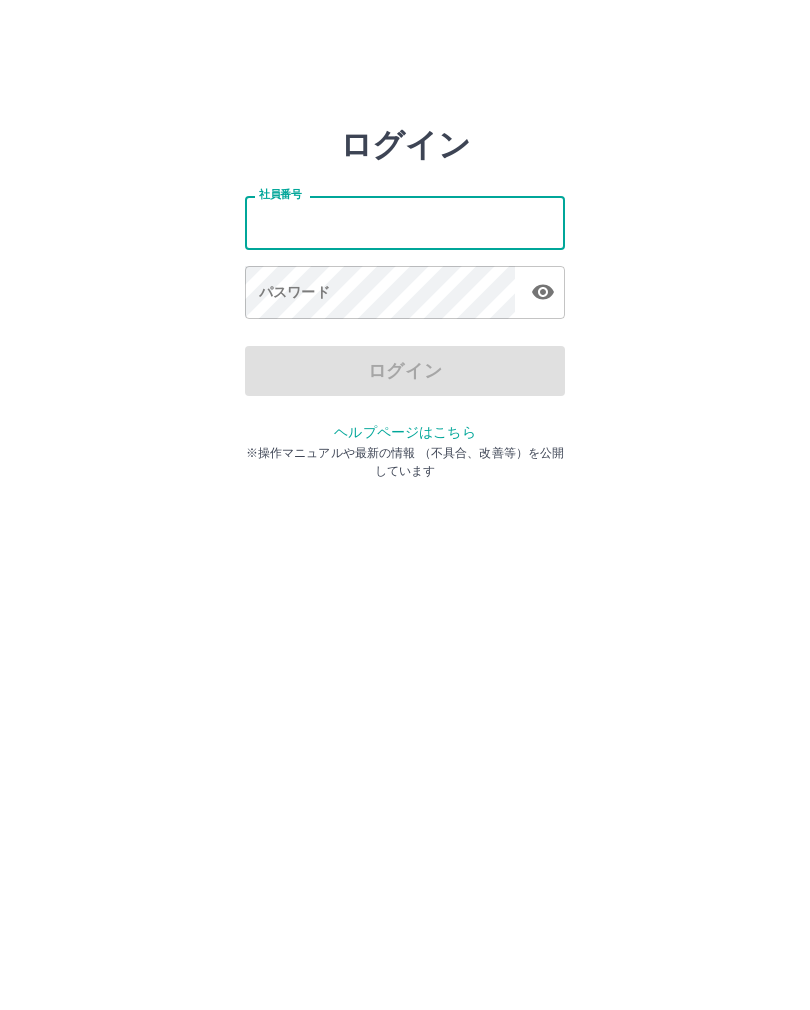 type on "*" 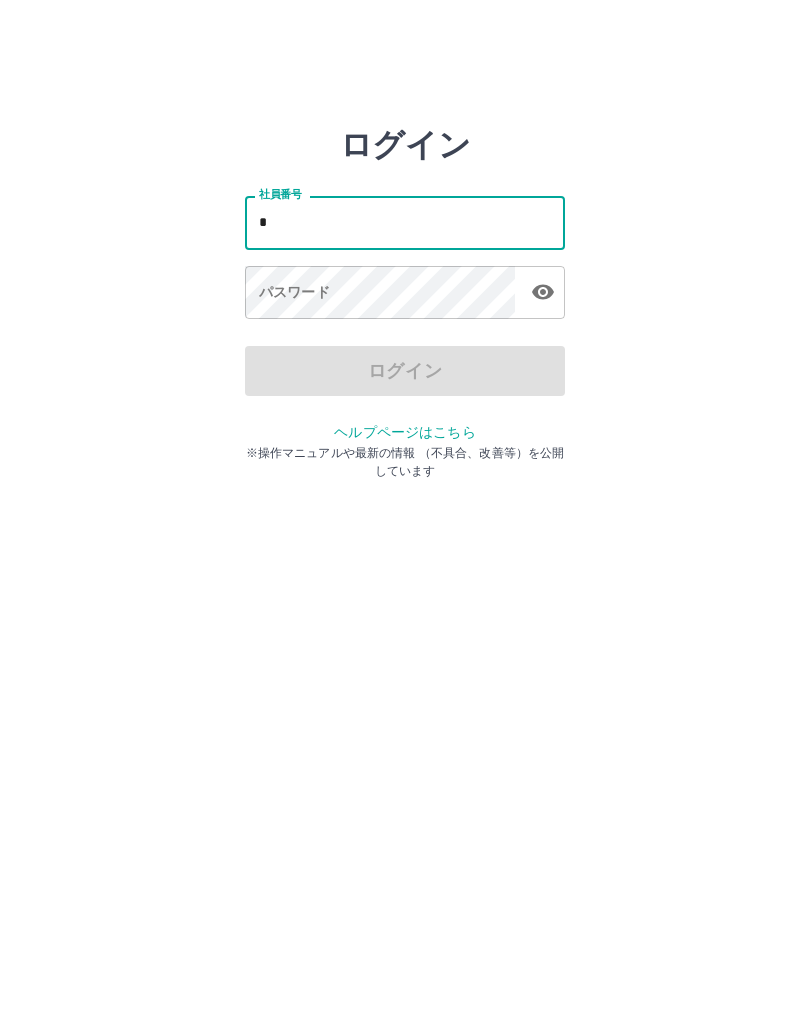 type 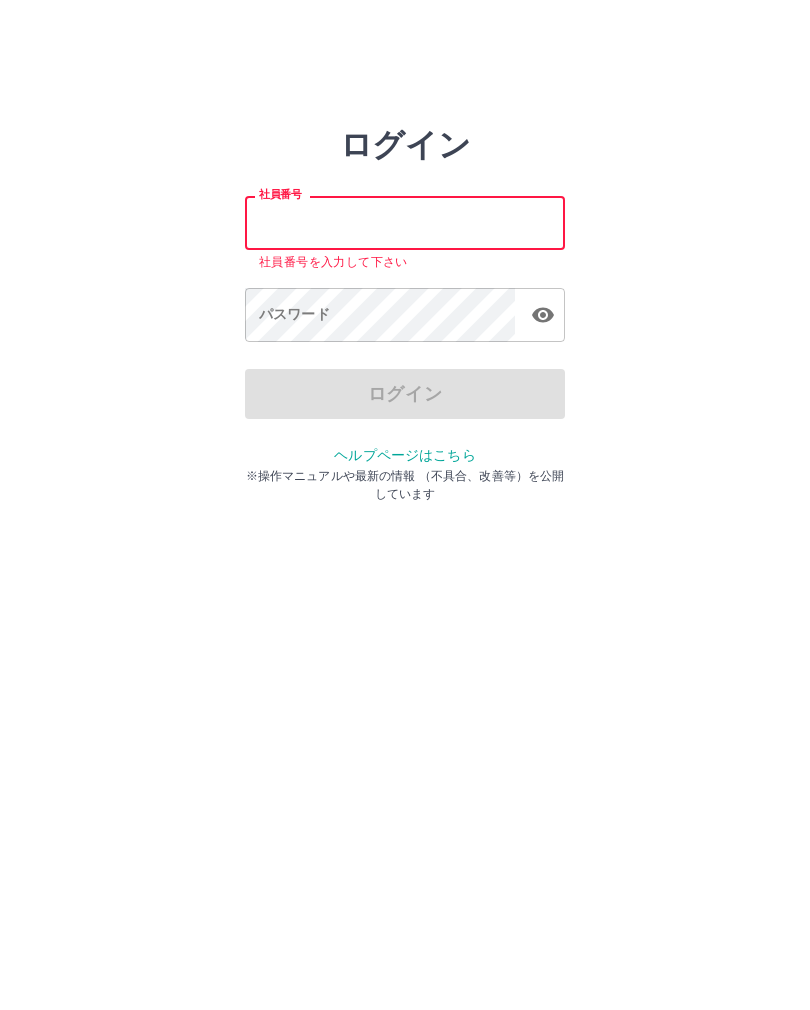 click on "ログイン 社員番号 社員番号 社員番号を入力して下さい パスワード パスワード ログイン ヘルプページはこちら ※操作マニュアルや最新の情報 （不具合、改善等）を公開しています" at bounding box center (405, 286) 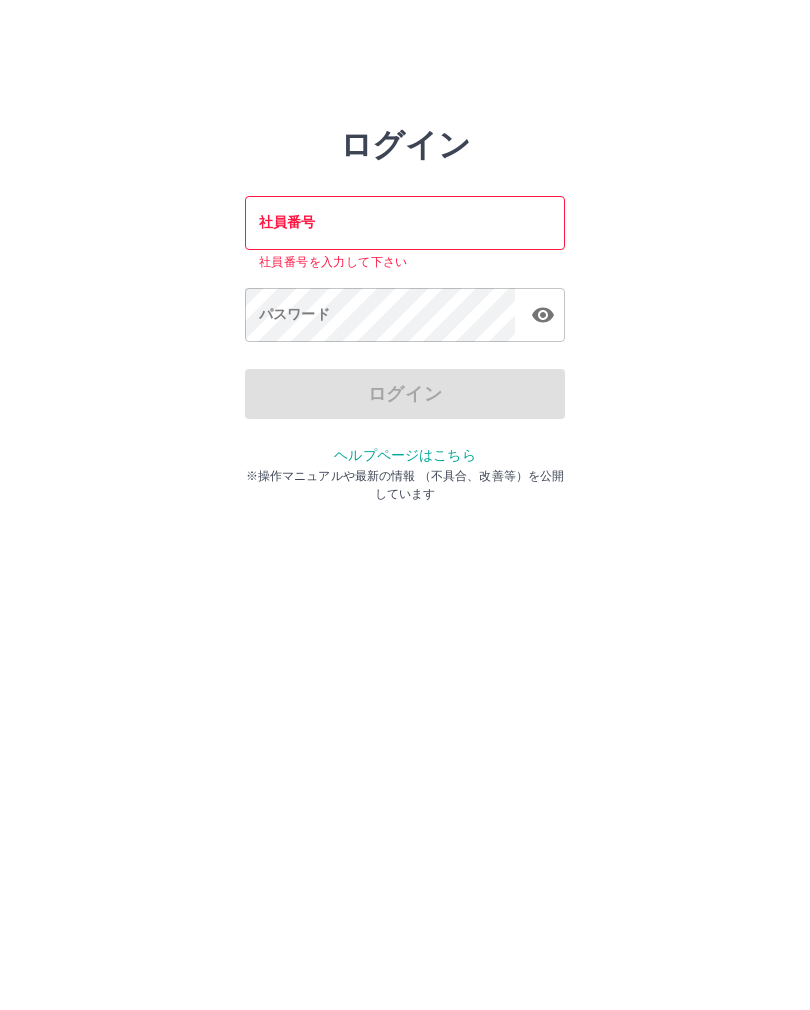 click on "ログイン 社員番号 社員番号 社員番号を入力して下さい パスワード パスワード ログイン ヘルプページはこちら ※操作マニュアルや最新の情報 （不具合、改善等）を公開しています" at bounding box center (405, 286) 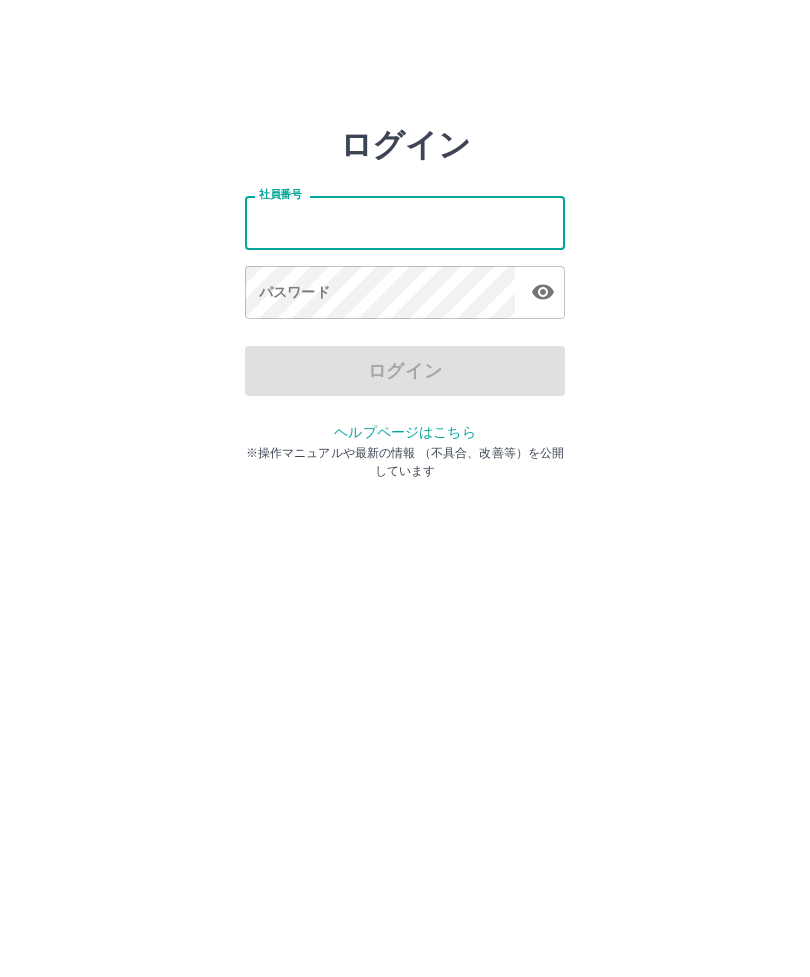 scroll, scrollTop: 0, scrollLeft: 0, axis: both 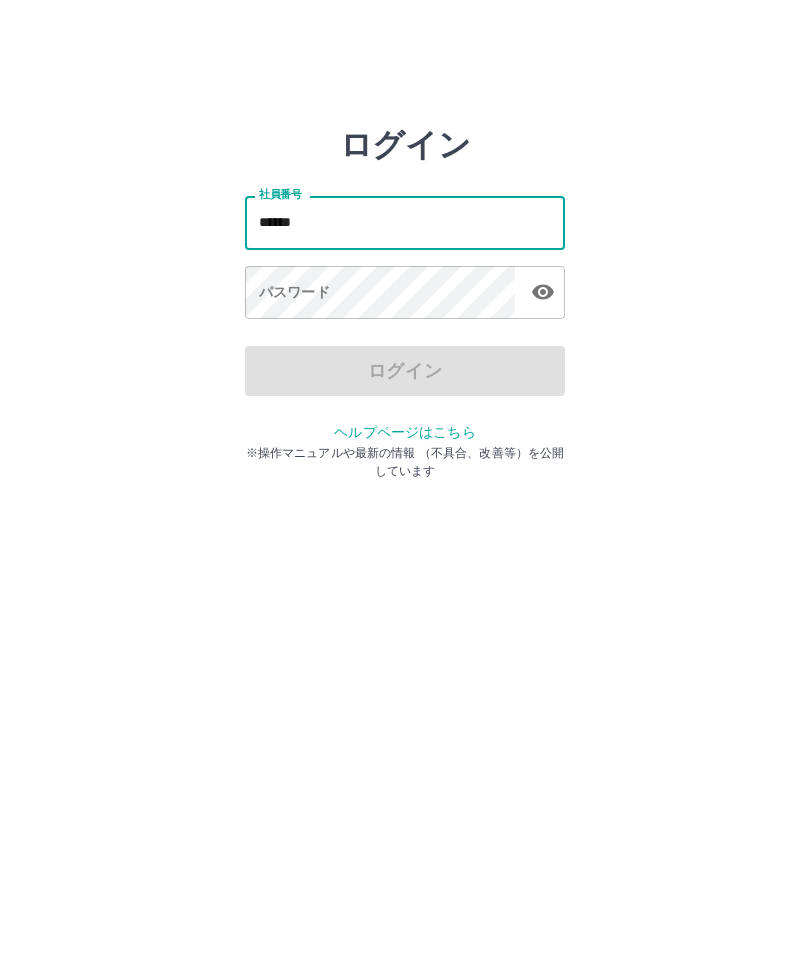 click on "ログイン 社員番号 ****** 社員番号 パスワード パスワード ログイン ヘルプページはこちら ※操作マニュアルや最新の情報 （不具合、改善等）を公開しています" at bounding box center [405, 223] 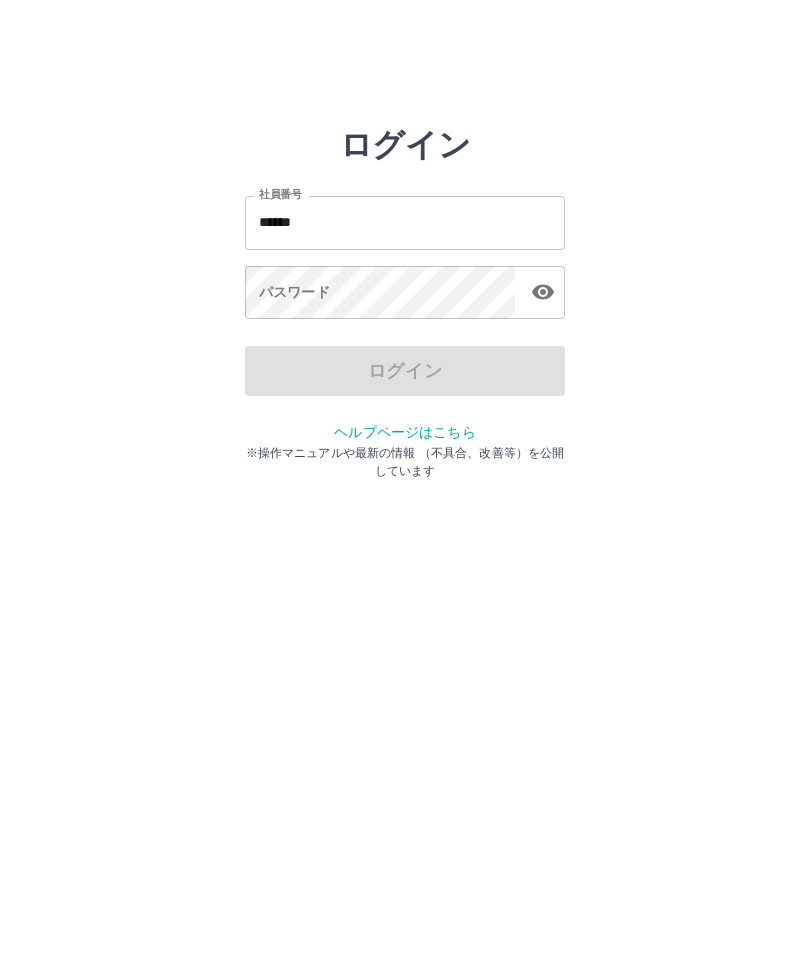 click on "******" at bounding box center [405, 222] 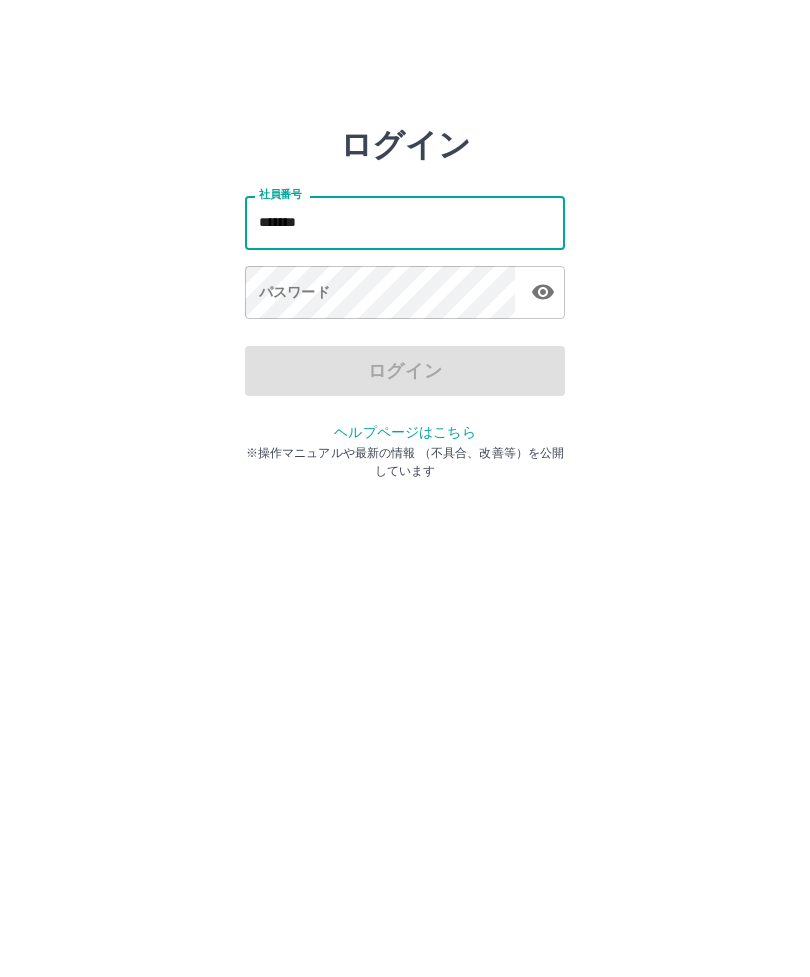 type on "*******" 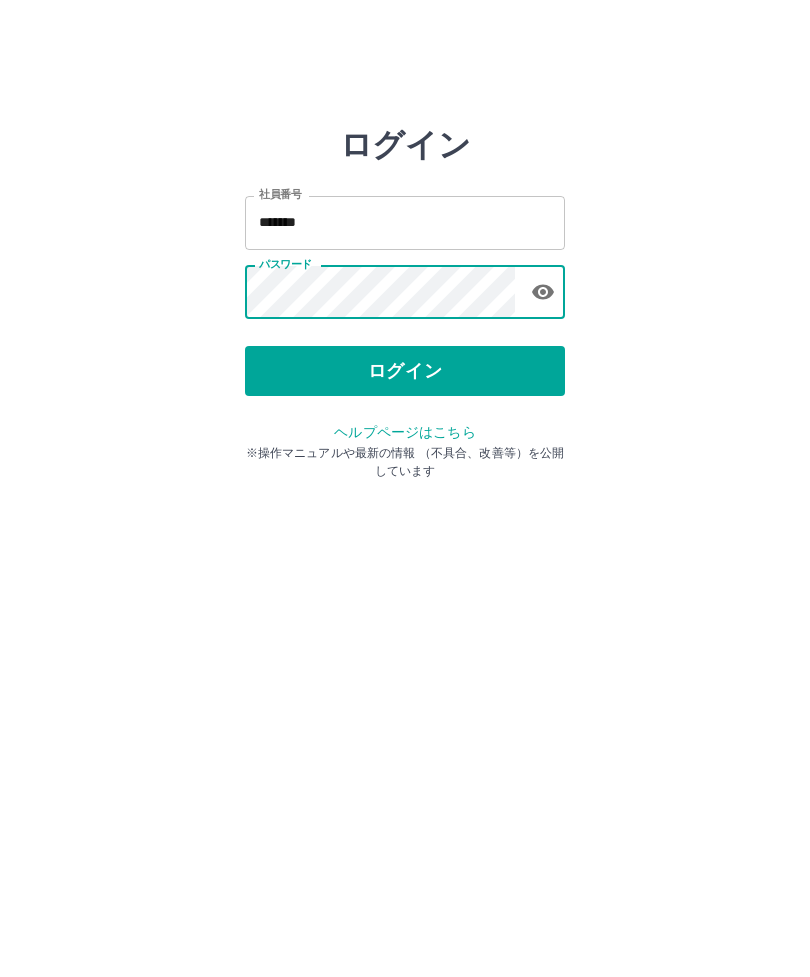 click on "ログイン" at bounding box center [405, 371] 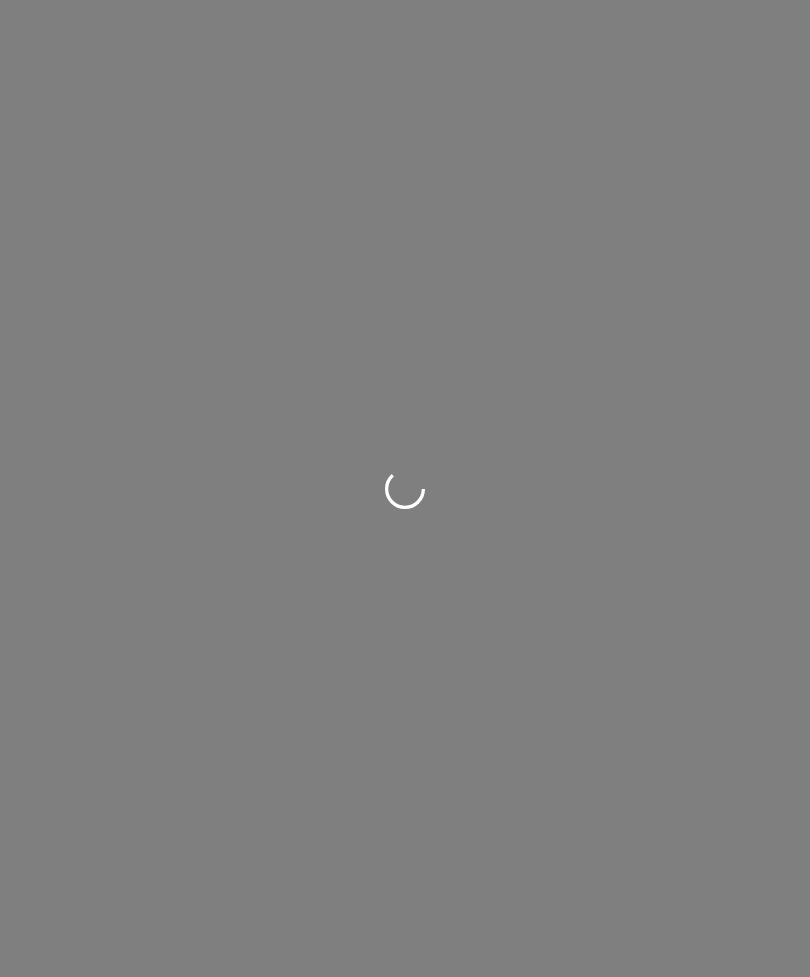 scroll, scrollTop: 0, scrollLeft: 0, axis: both 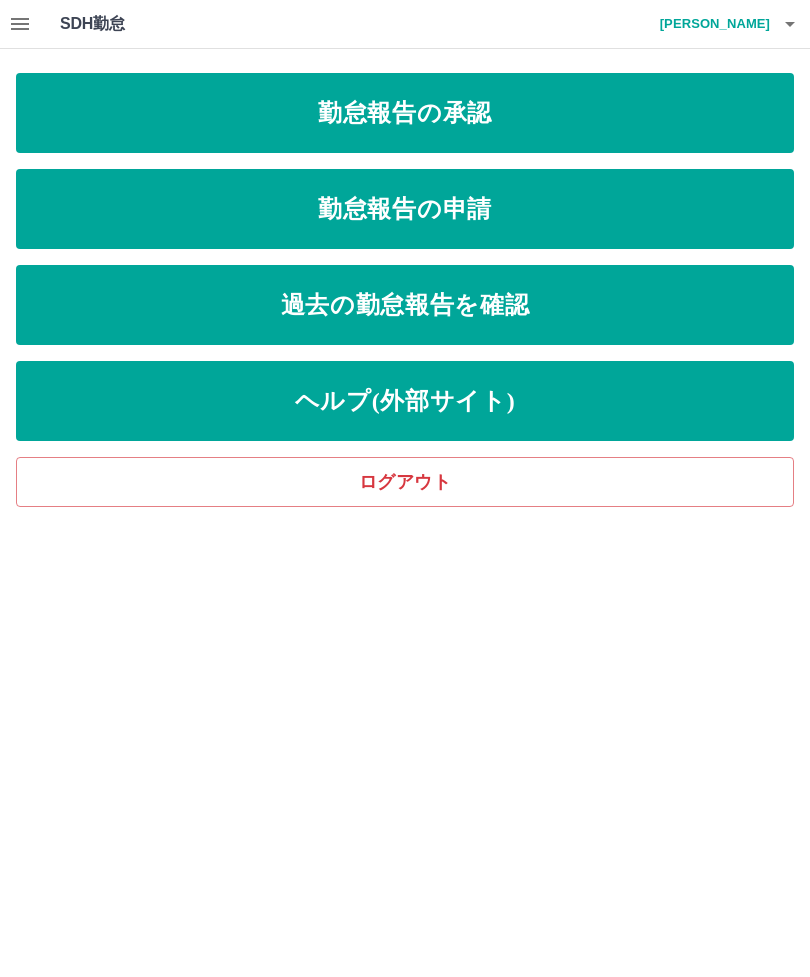 click at bounding box center [20, 24] 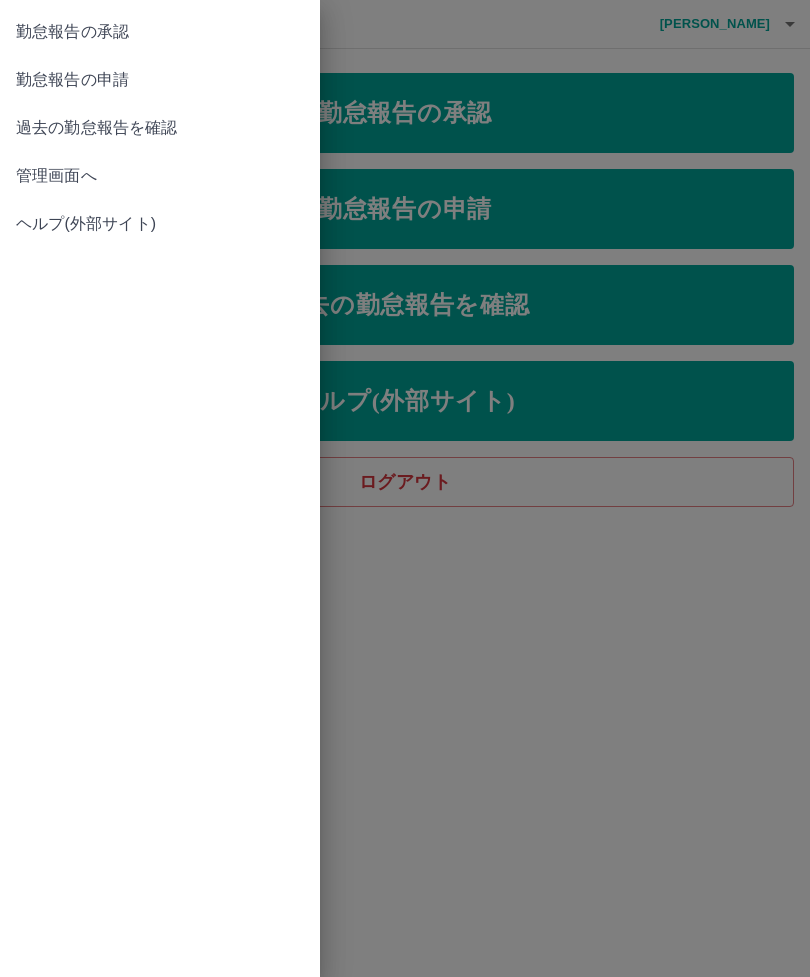 click on "過去の勤怠報告を確認" at bounding box center [160, 128] 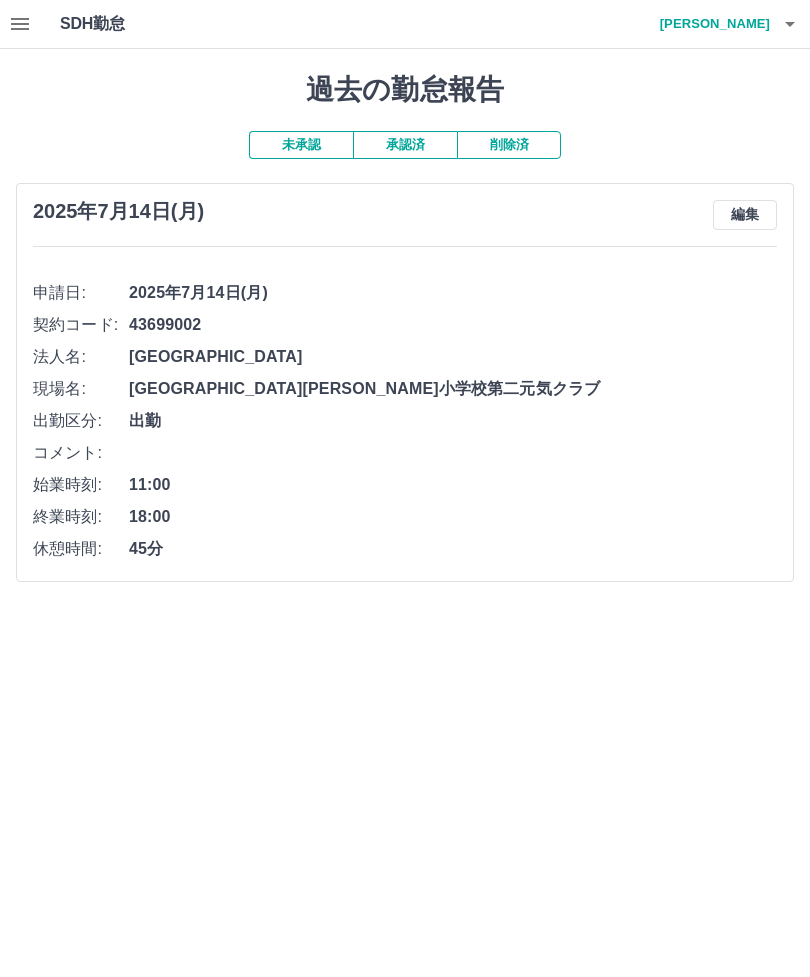 click on "[PERSON_NAME]" at bounding box center (710, 24) 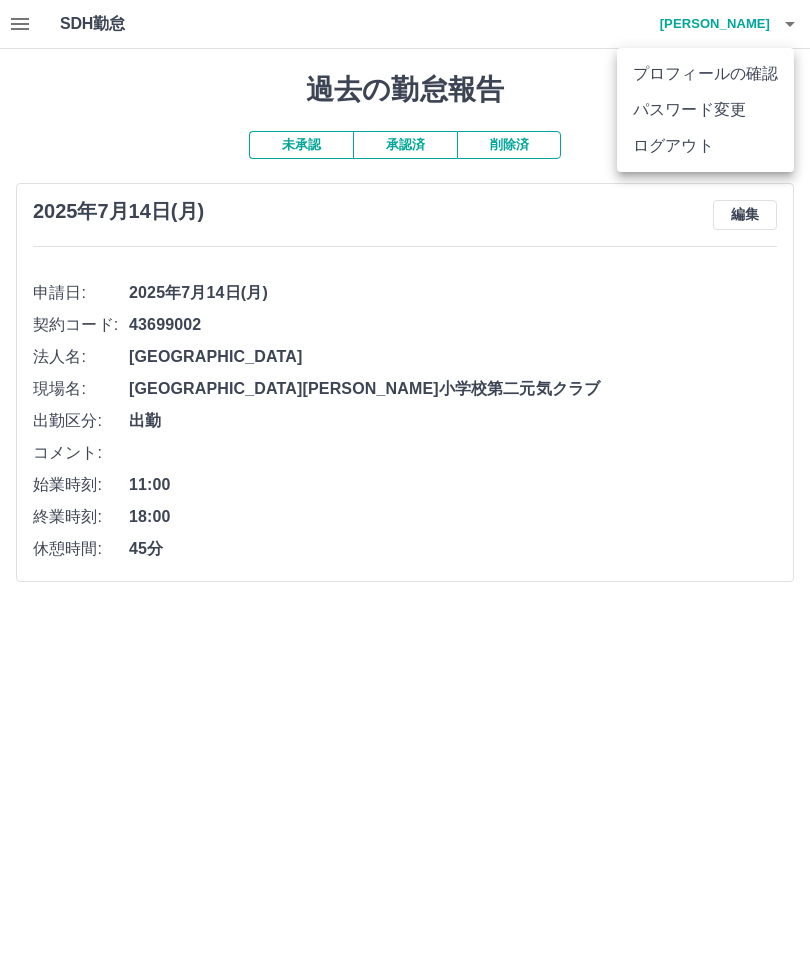 click on "ログアウト" at bounding box center (705, 146) 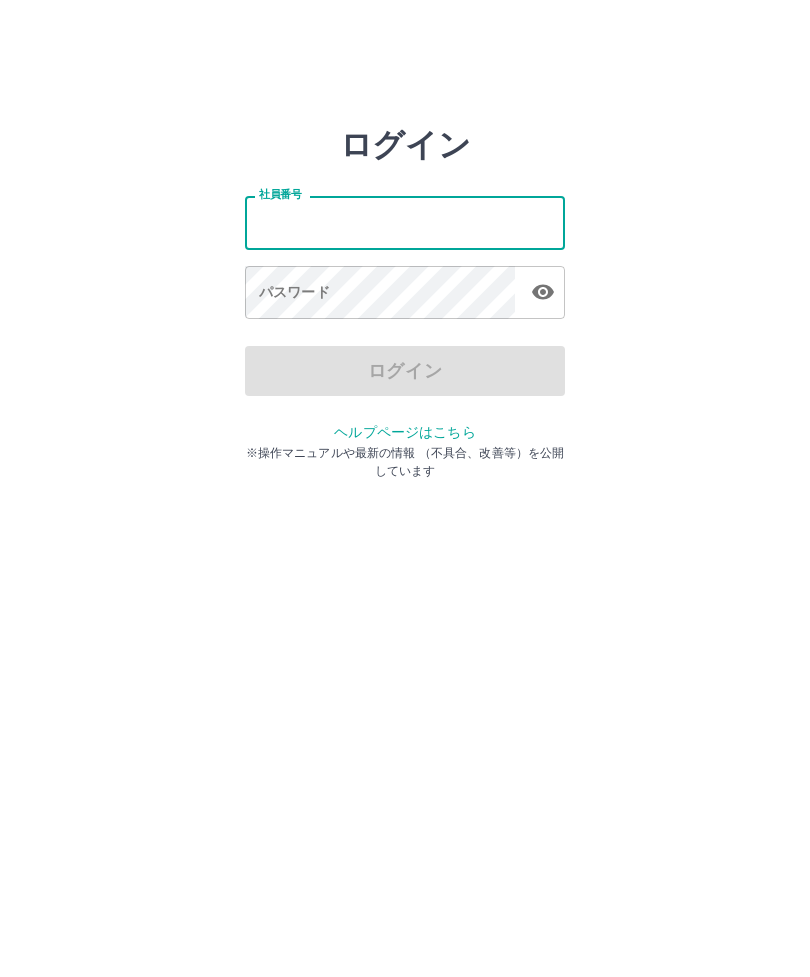 scroll, scrollTop: 0, scrollLeft: 0, axis: both 